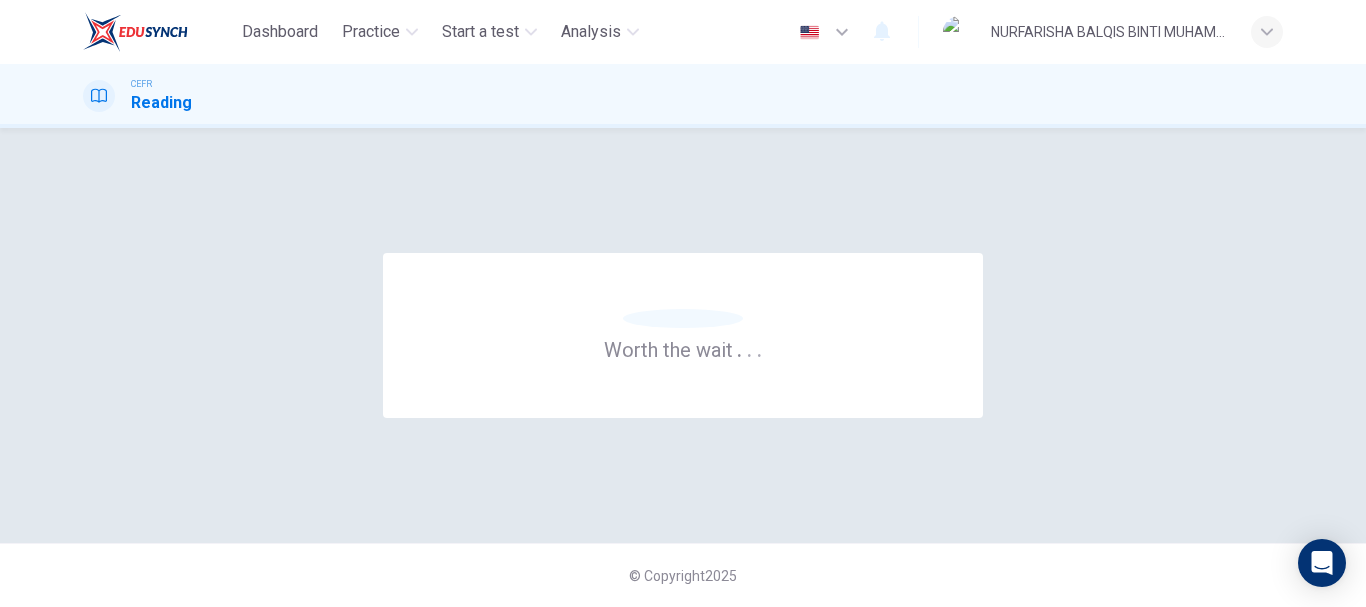 scroll, scrollTop: 0, scrollLeft: 0, axis: both 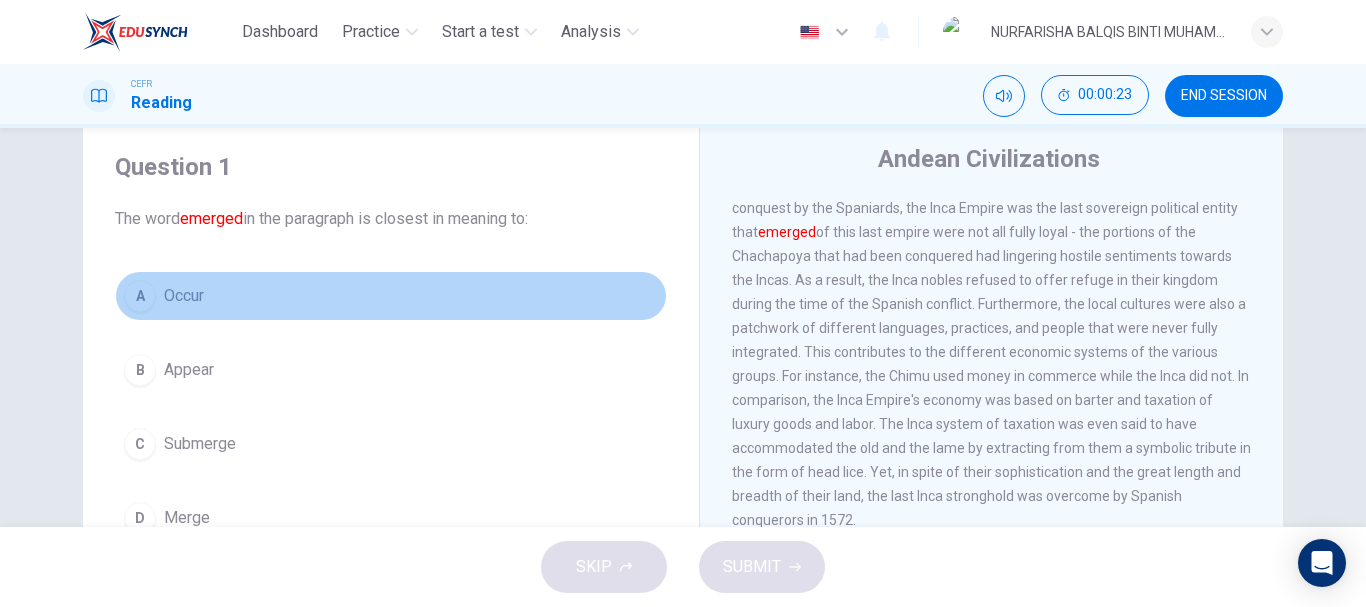 click on "A" at bounding box center [140, 296] 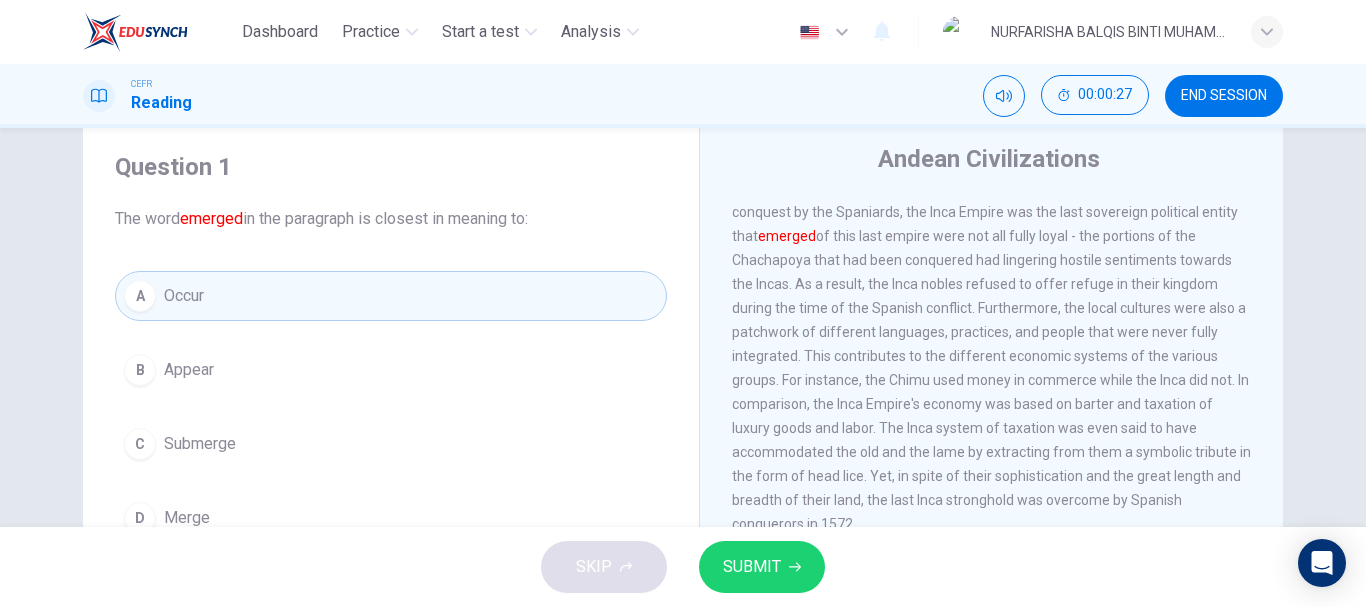 scroll, scrollTop: 0, scrollLeft: 0, axis: both 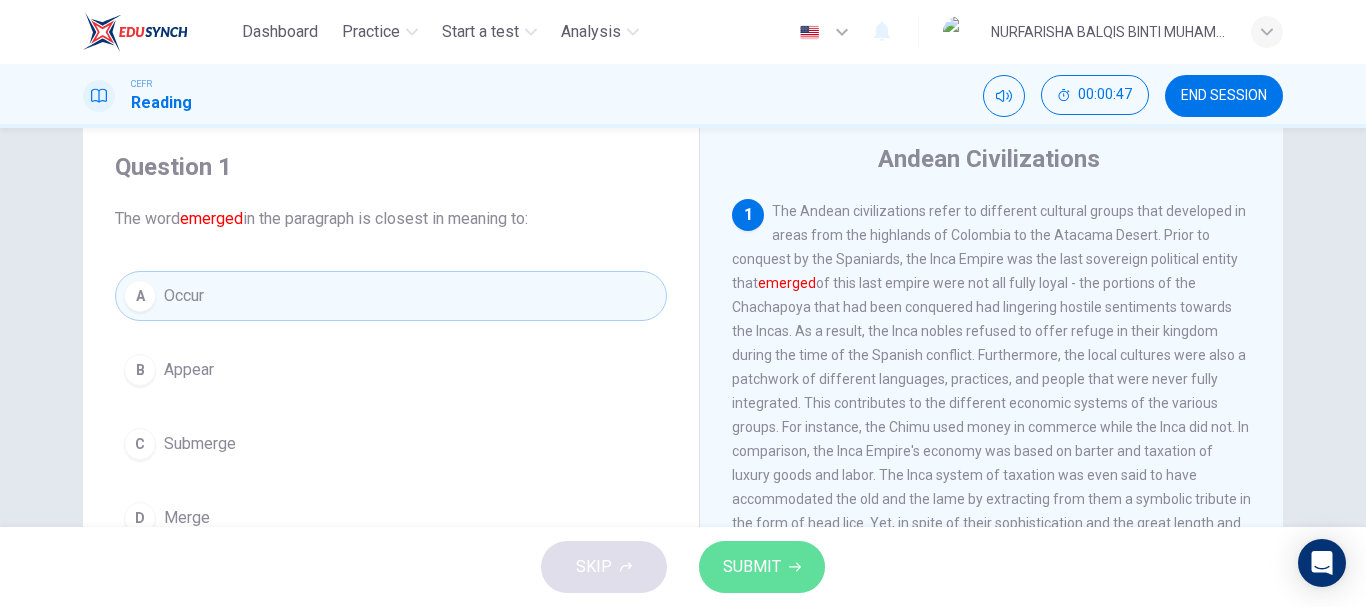 click on "SUBMIT" at bounding box center (762, 567) 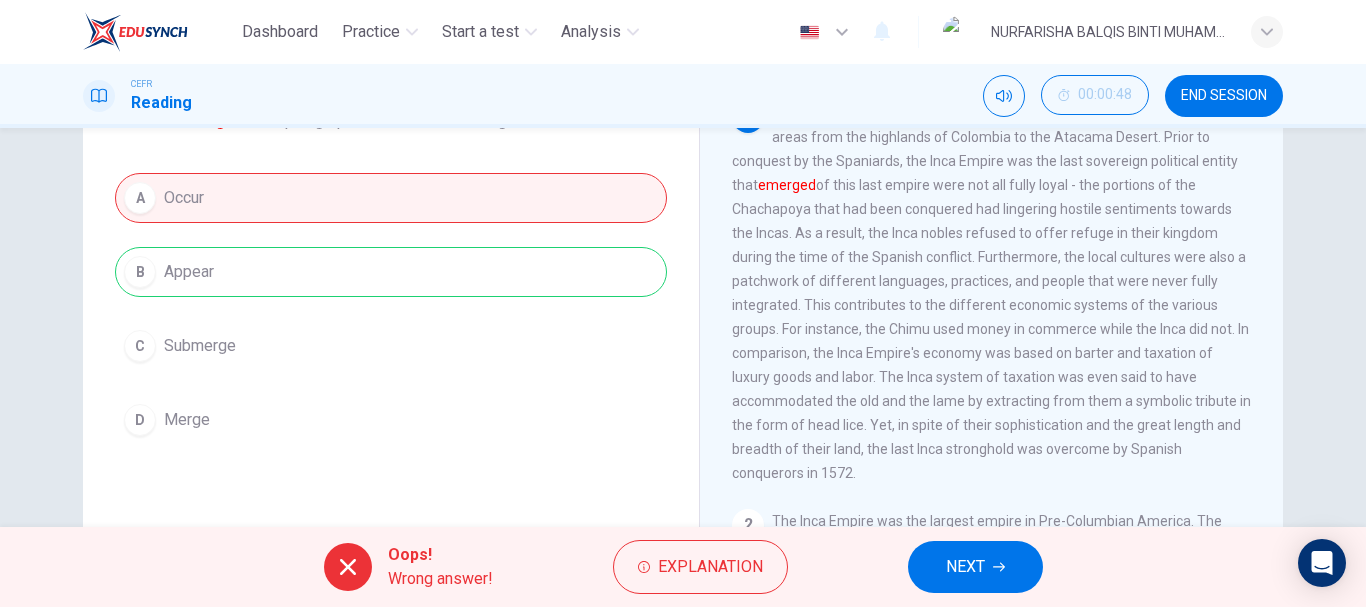 scroll, scrollTop: 154, scrollLeft: 0, axis: vertical 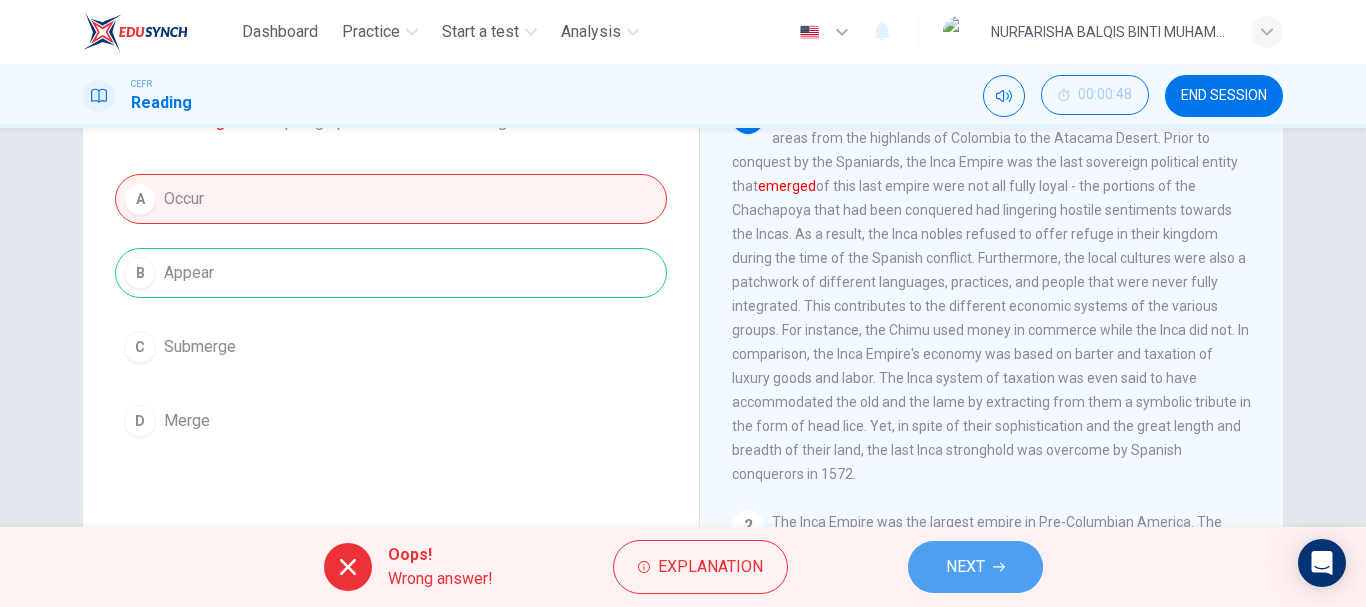 click on "NEXT" at bounding box center [965, 567] 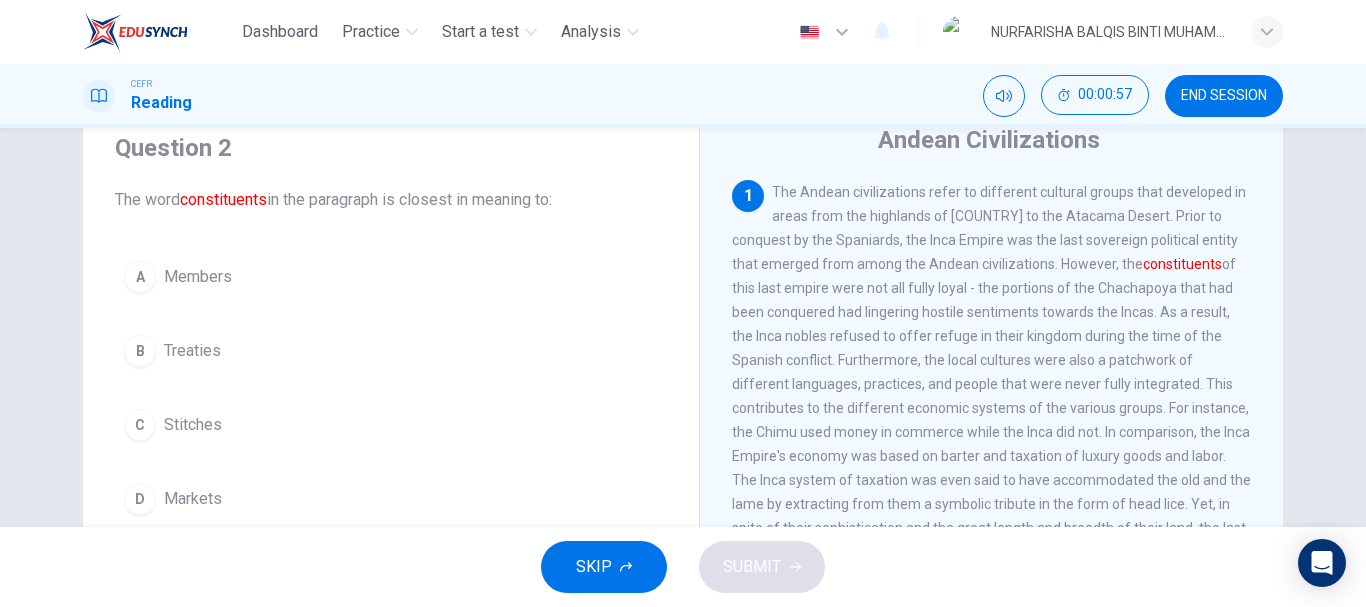 scroll, scrollTop: 80, scrollLeft: 0, axis: vertical 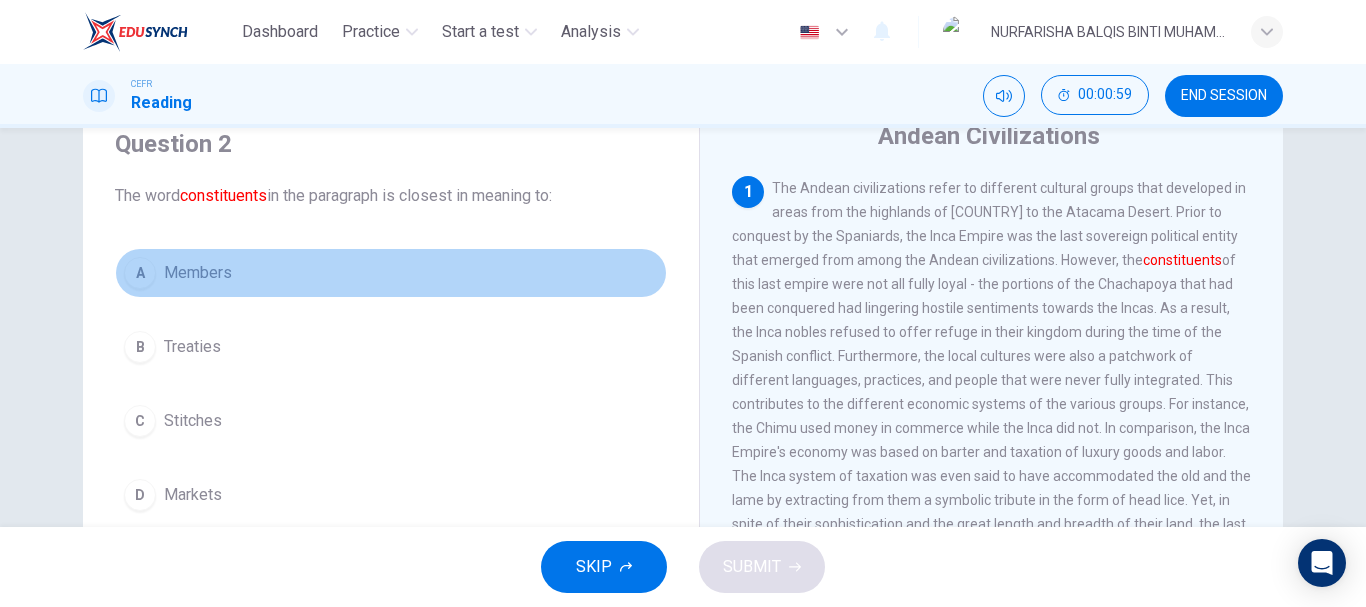 click on "A" at bounding box center [140, 273] 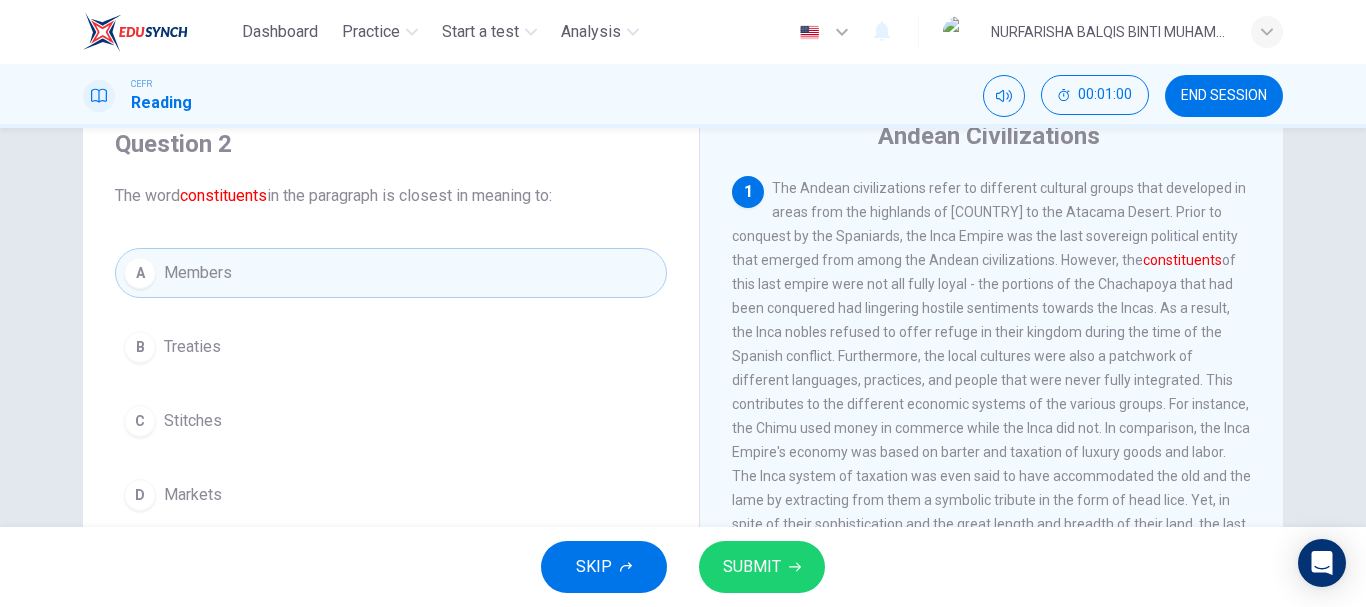 click on "SUBMIT" at bounding box center [752, 567] 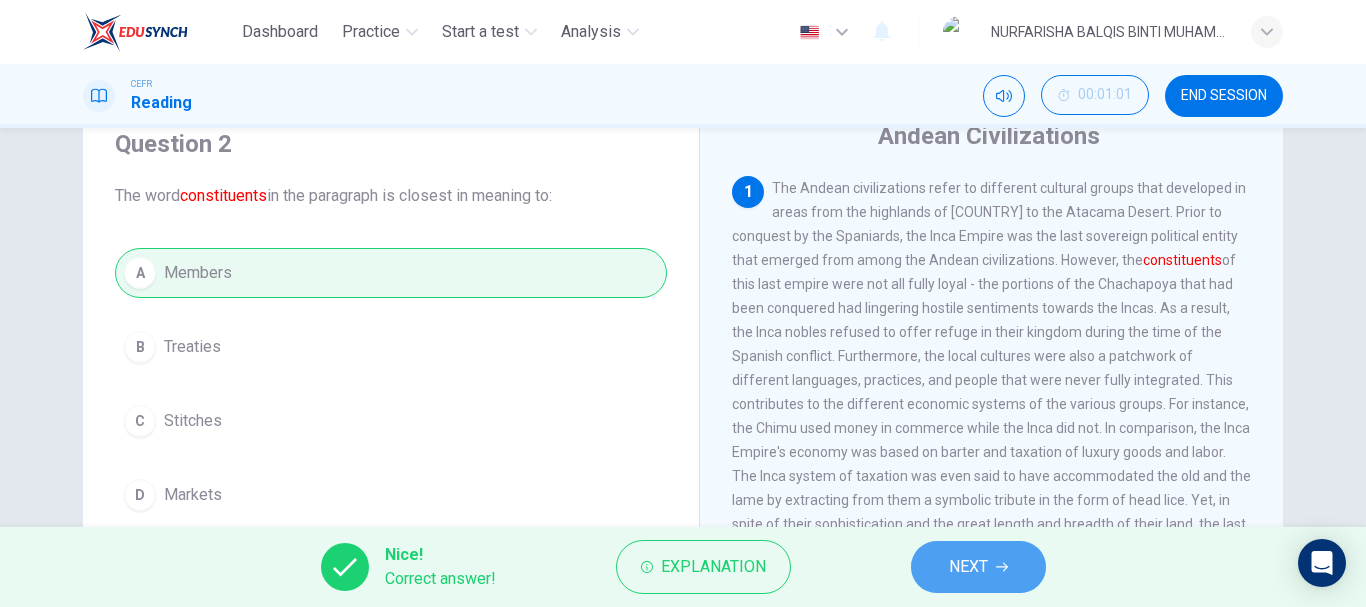 click on "NEXT" at bounding box center [978, 567] 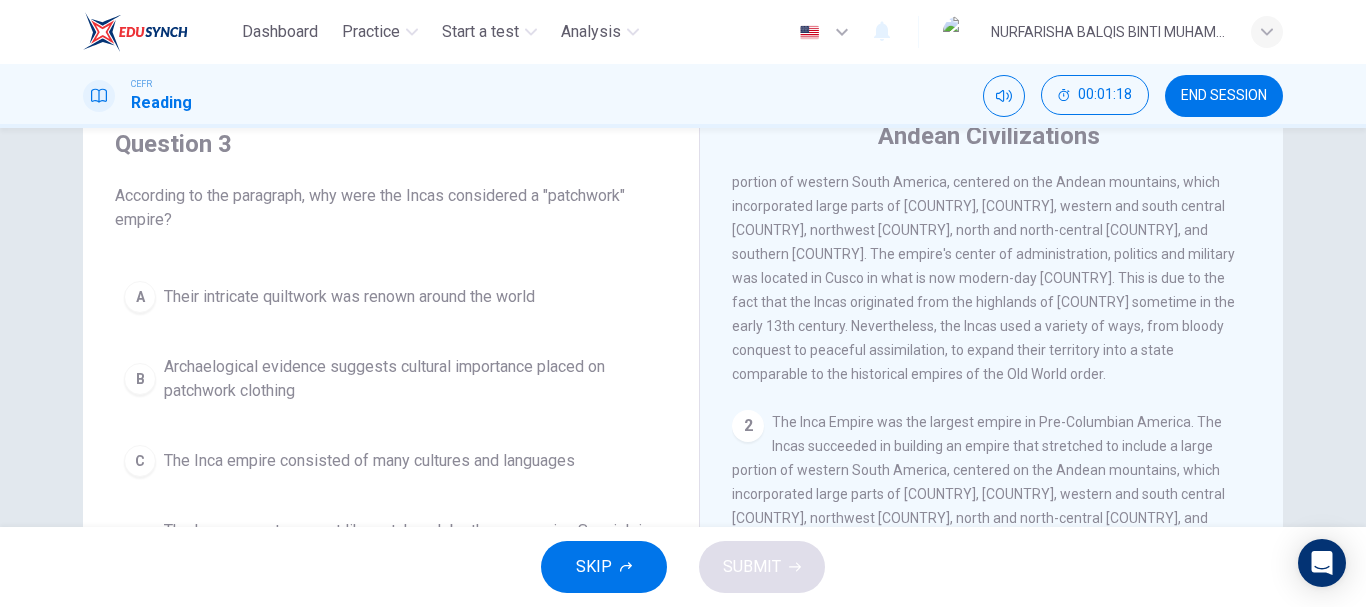 scroll, scrollTop: 0, scrollLeft: 0, axis: both 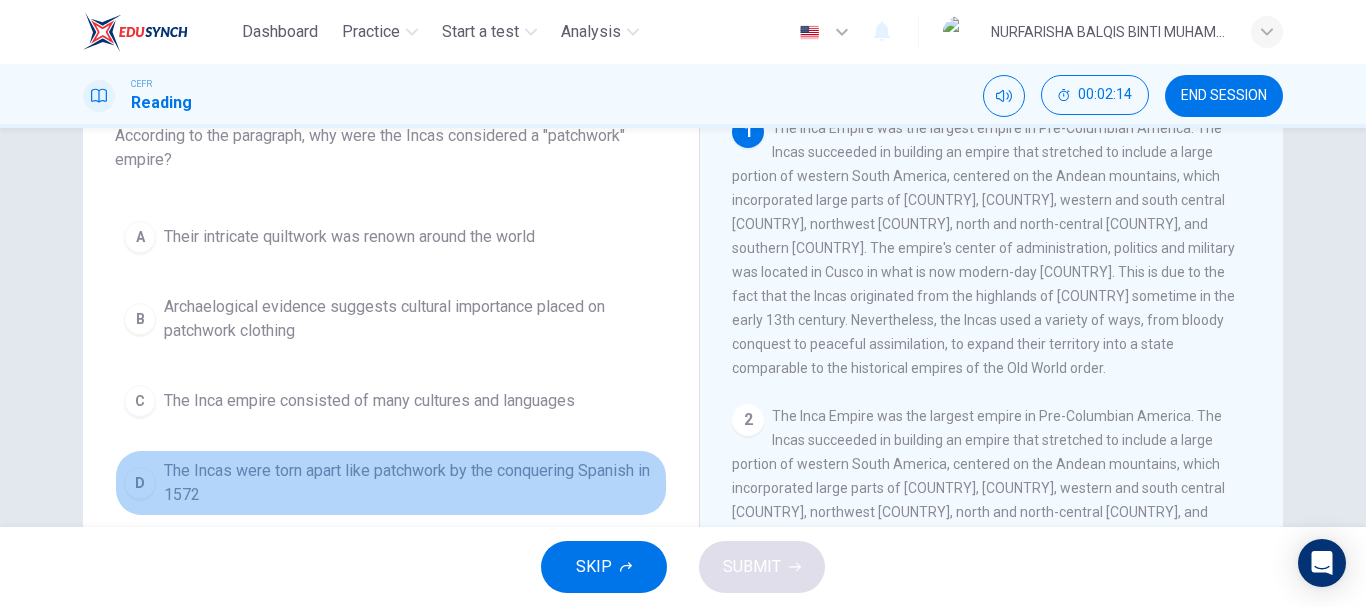 click on "The Incas were torn apart like patchwork by the conquering Spanish in 1572" at bounding box center [349, 237] 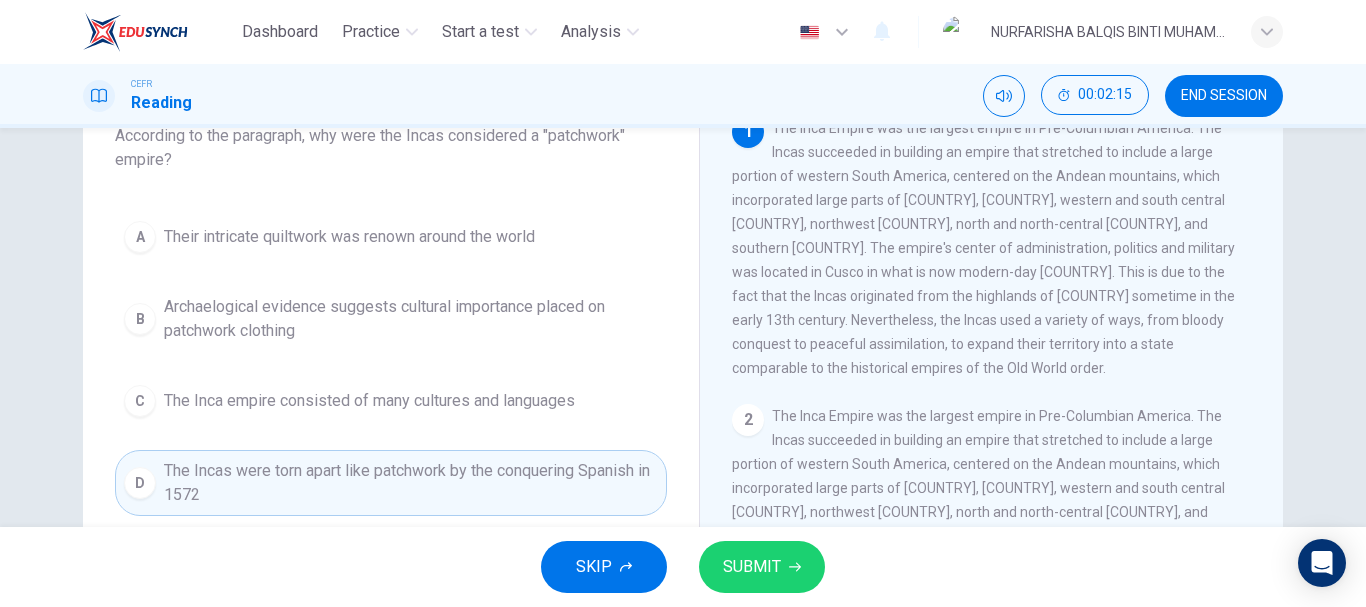 click at bounding box center (795, 567) 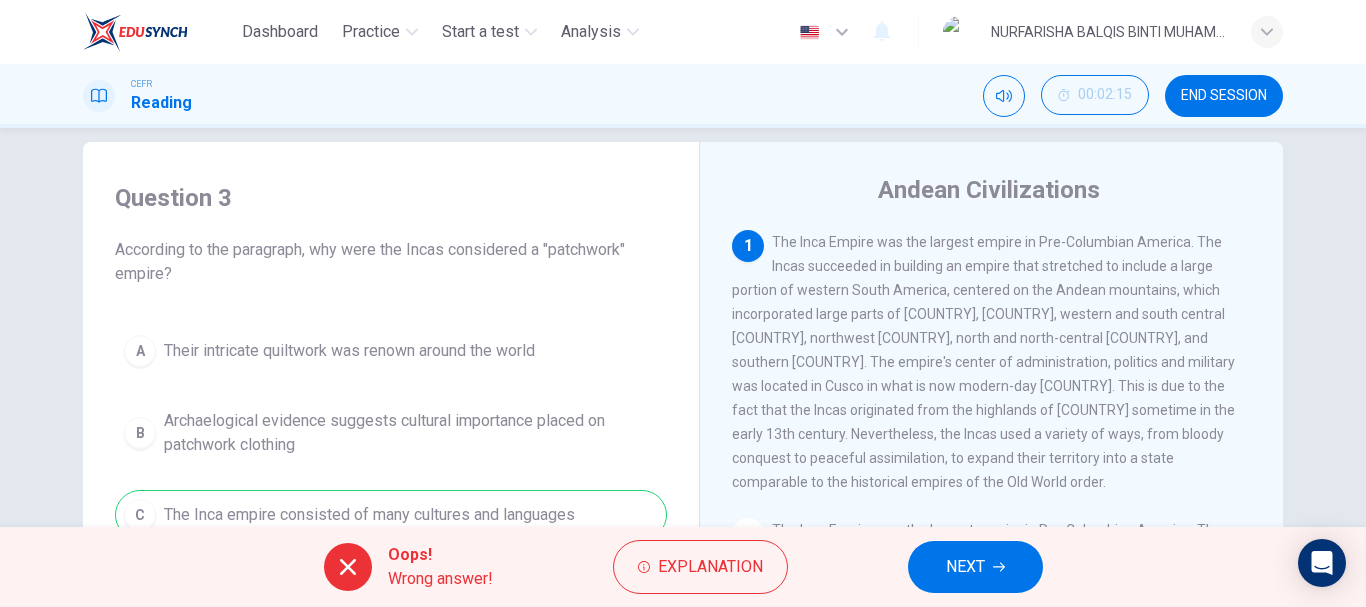 scroll, scrollTop: 0, scrollLeft: 0, axis: both 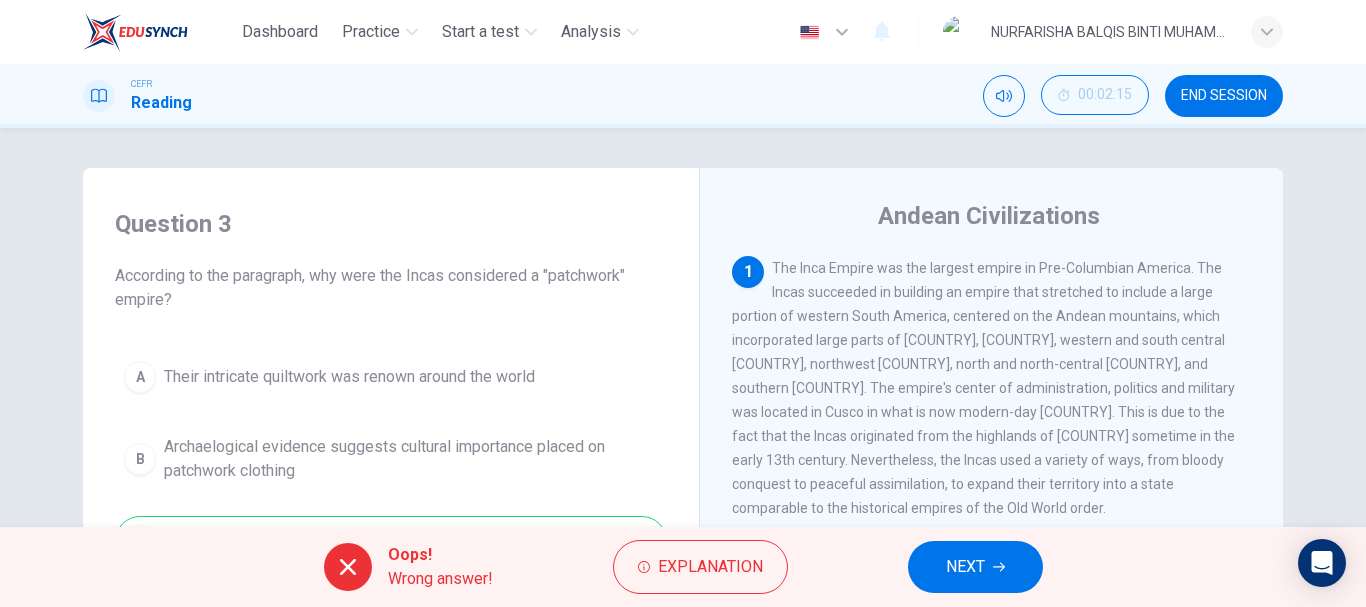 click on "NEXT" at bounding box center (965, 567) 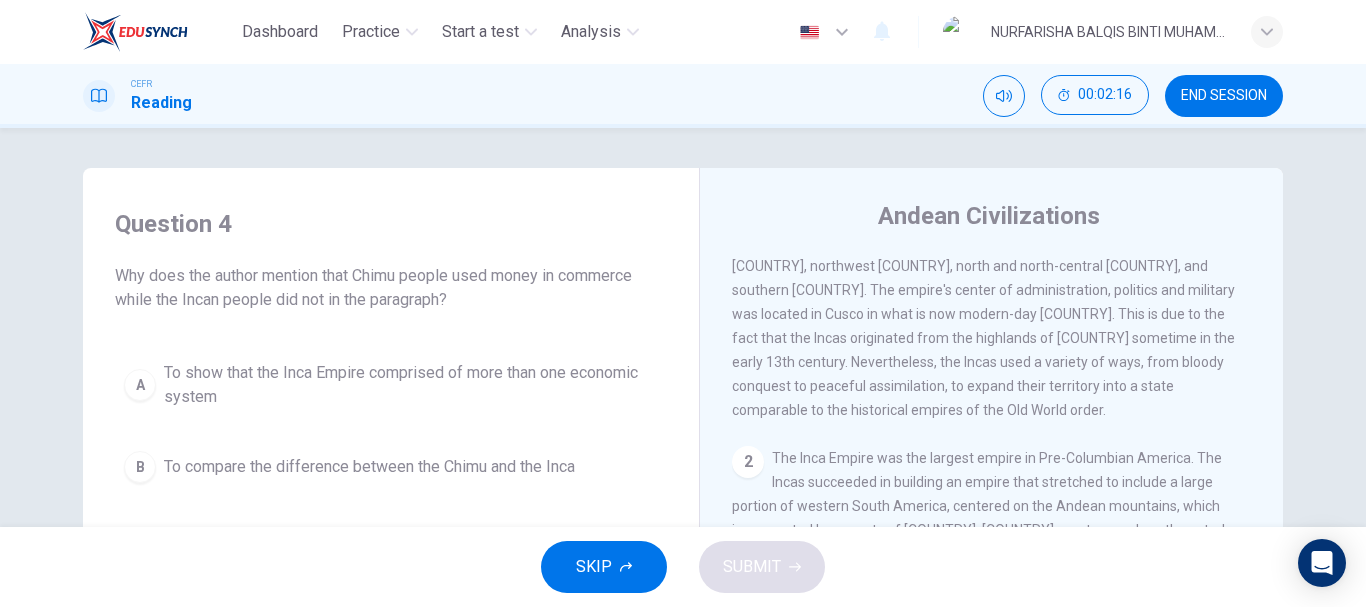 scroll, scrollTop: 103, scrollLeft: 0, axis: vertical 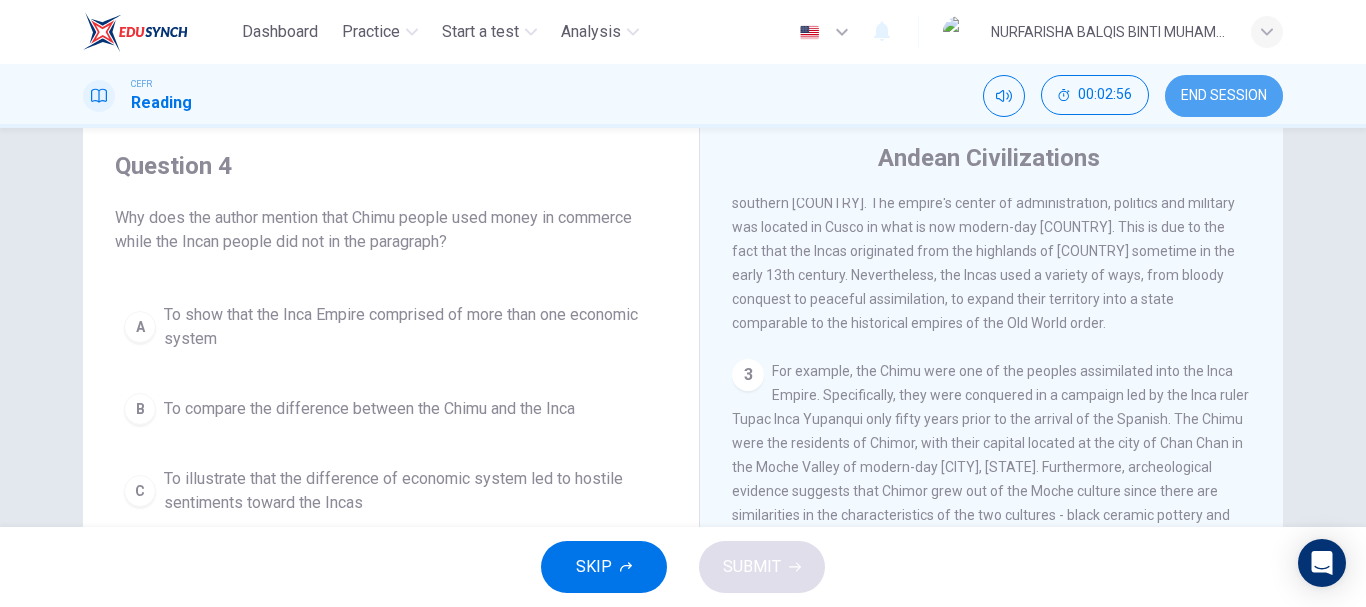 click on "END SESSION" at bounding box center (1224, 96) 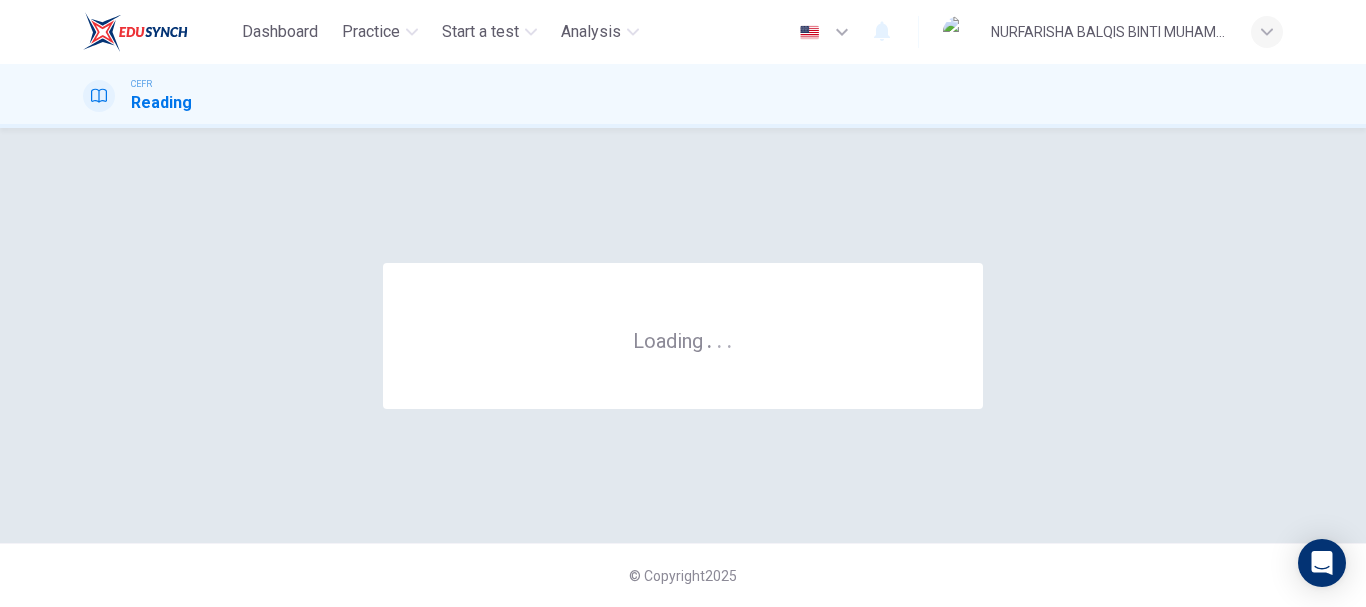 scroll, scrollTop: 0, scrollLeft: 0, axis: both 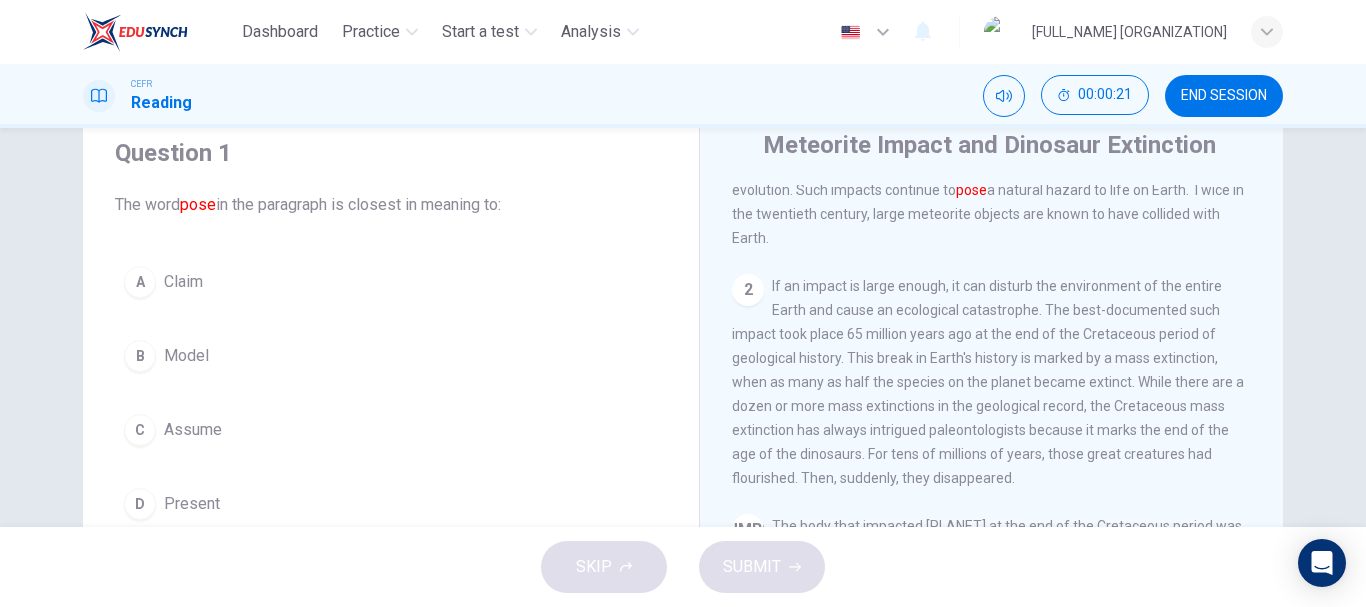 click on "A" at bounding box center [140, 282] 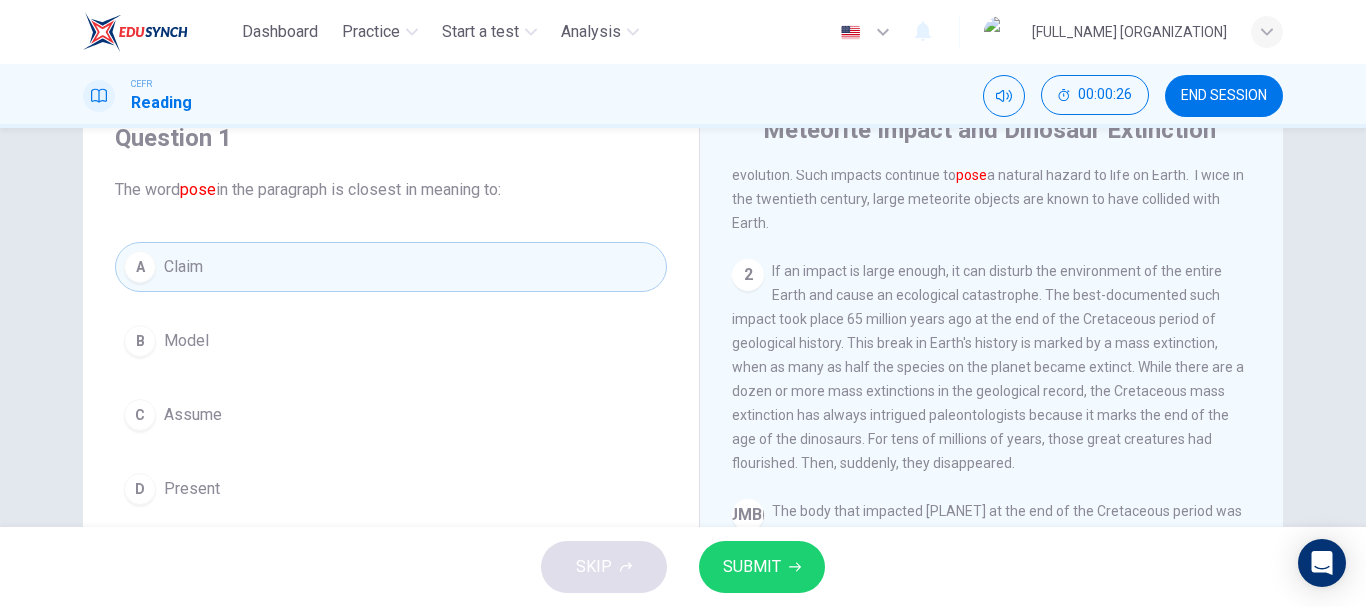 scroll, scrollTop: 87, scrollLeft: 0, axis: vertical 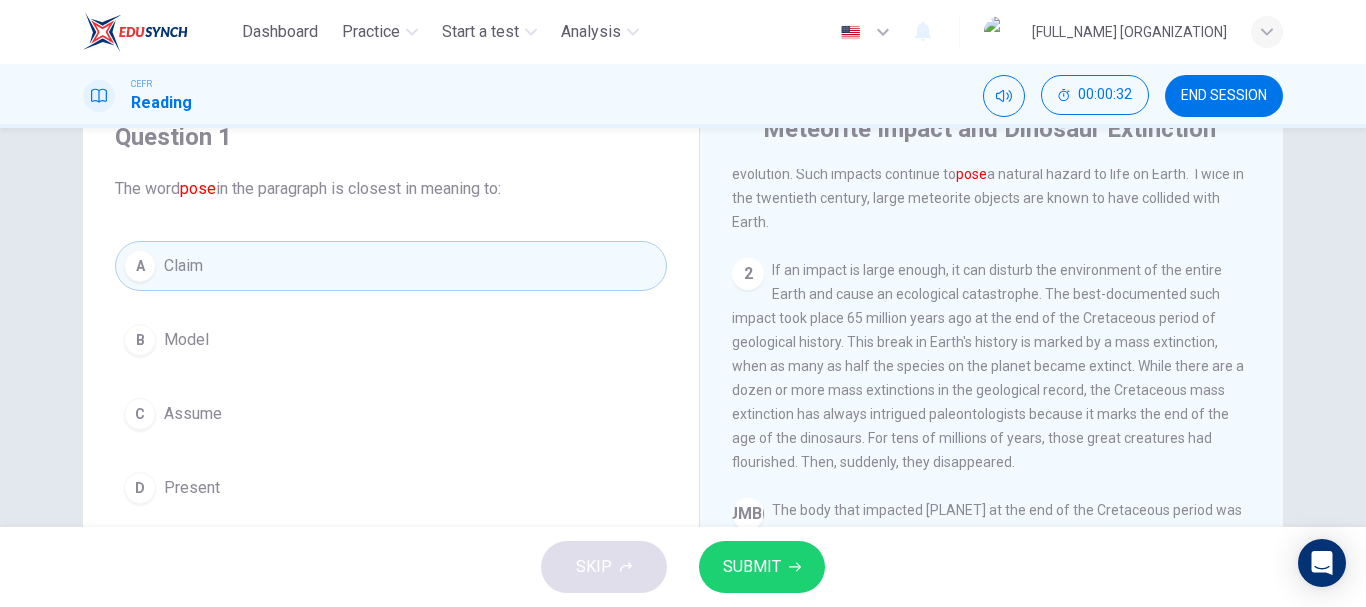 click on "A Claim B Model C Assume D Present" at bounding box center [391, 377] 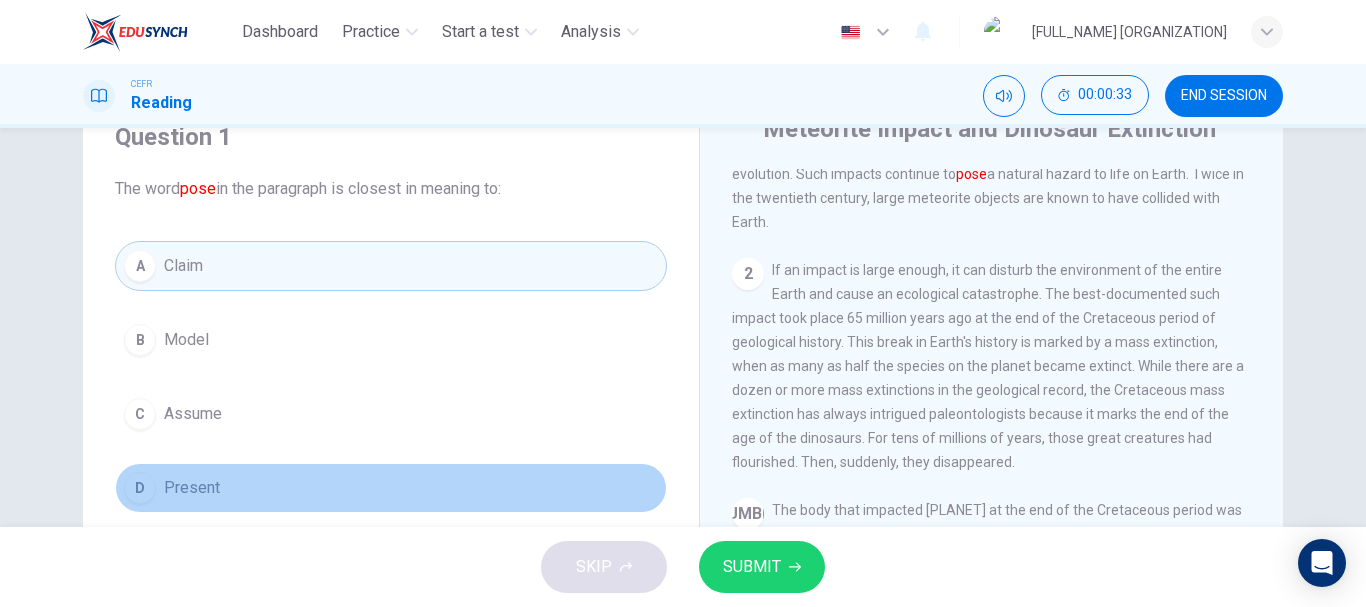 click on "D Present" at bounding box center (391, 488) 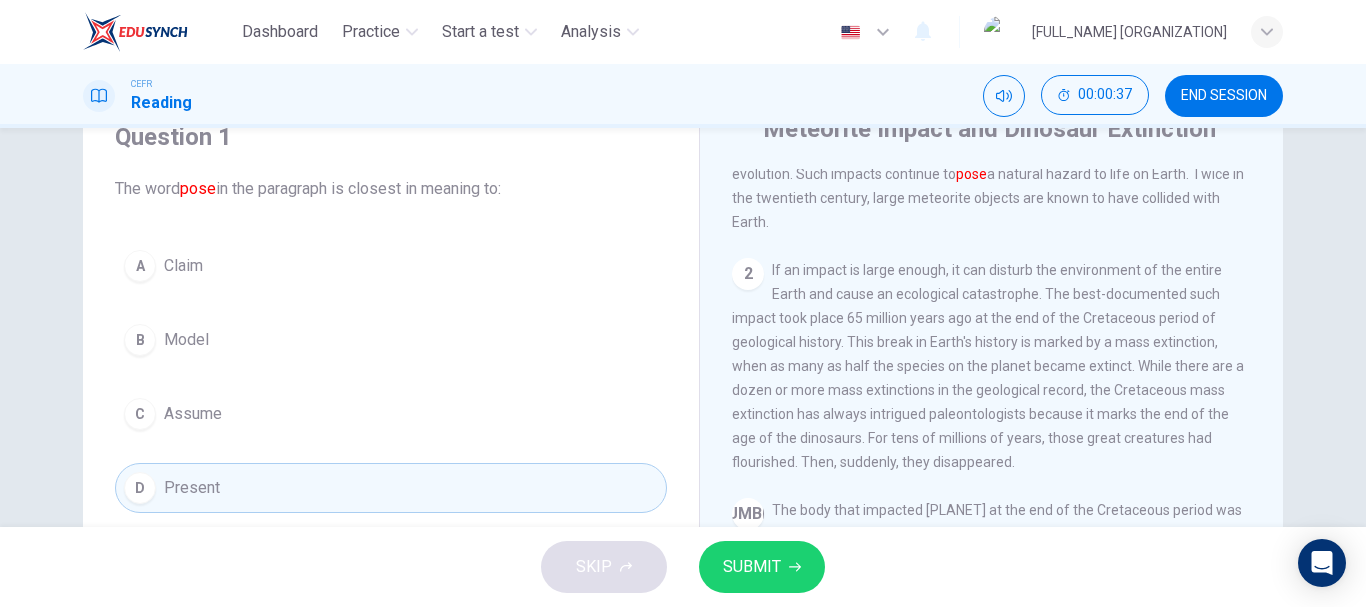 click on "SUBMIT" at bounding box center [752, 567] 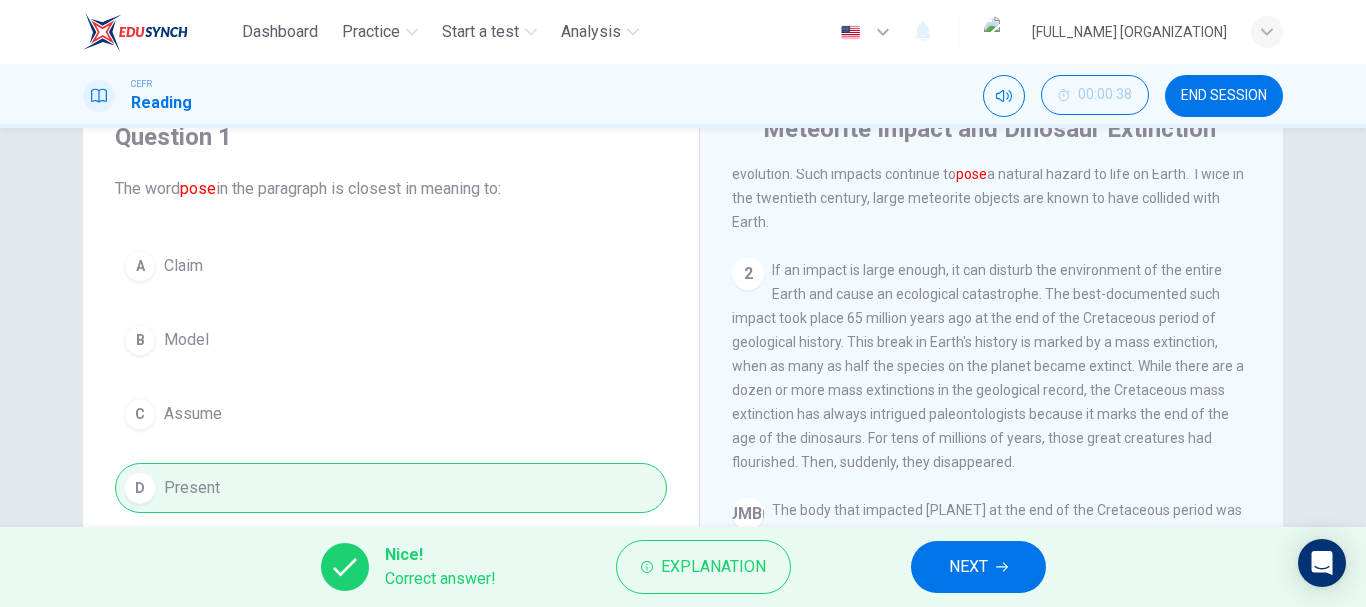 click on "NEXT" at bounding box center [978, 567] 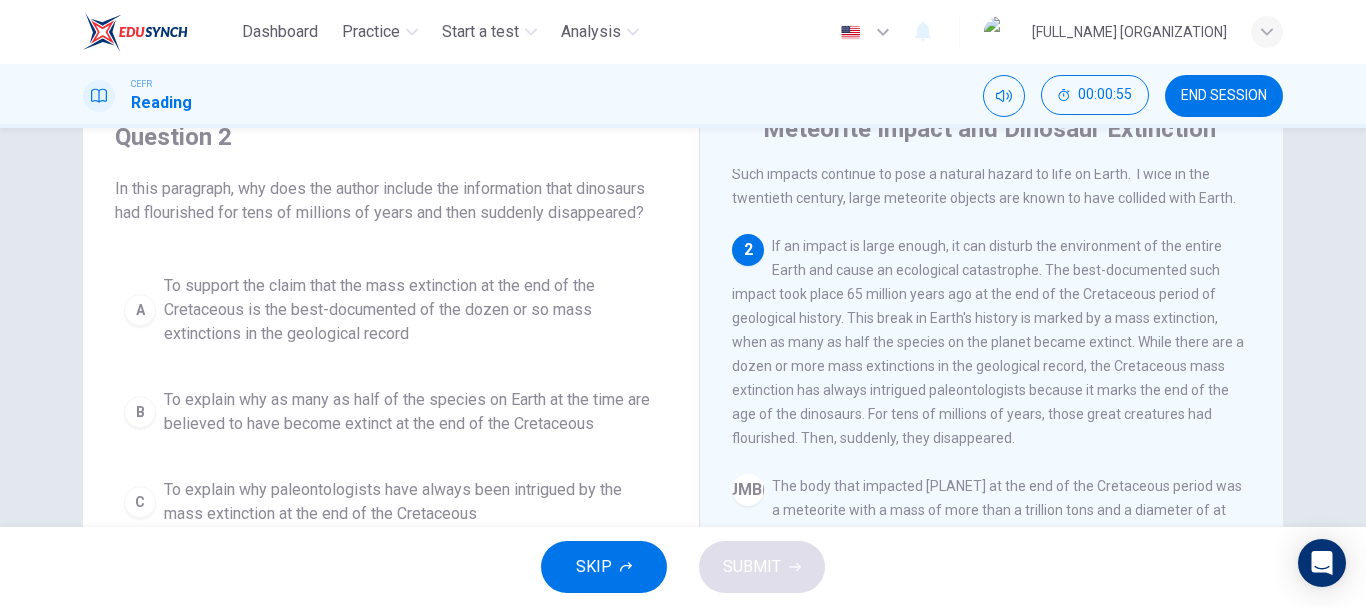 scroll, scrollTop: 121, scrollLeft: 0, axis: vertical 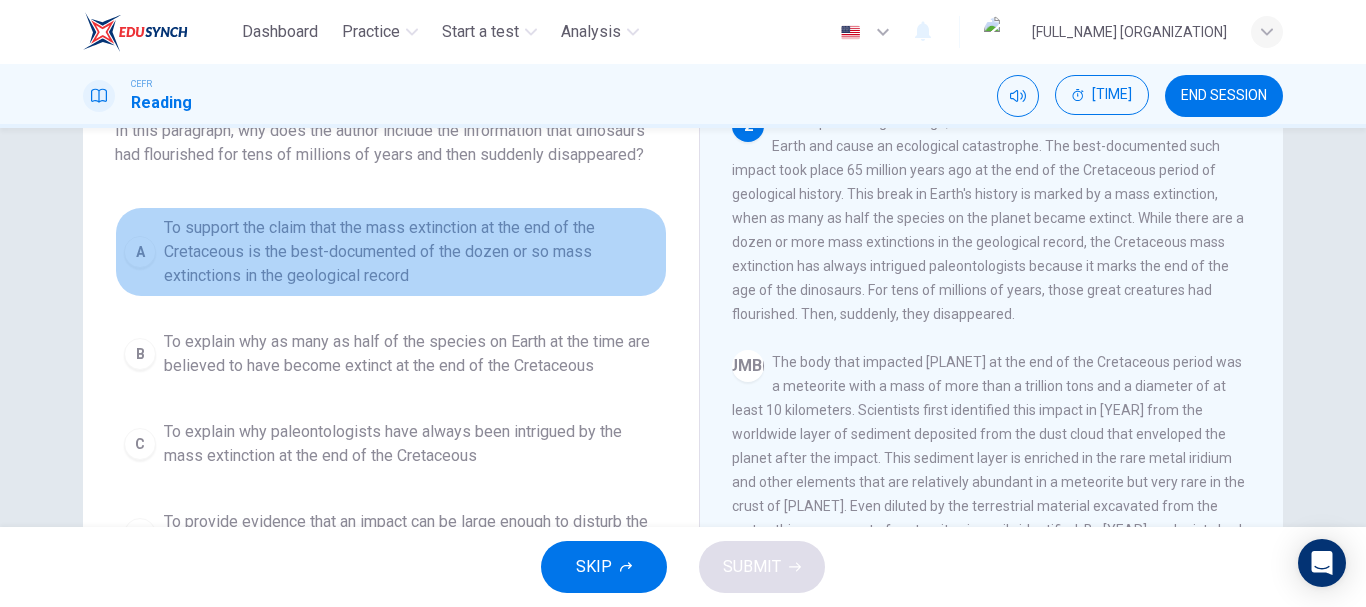 click on "A" at bounding box center (140, 252) 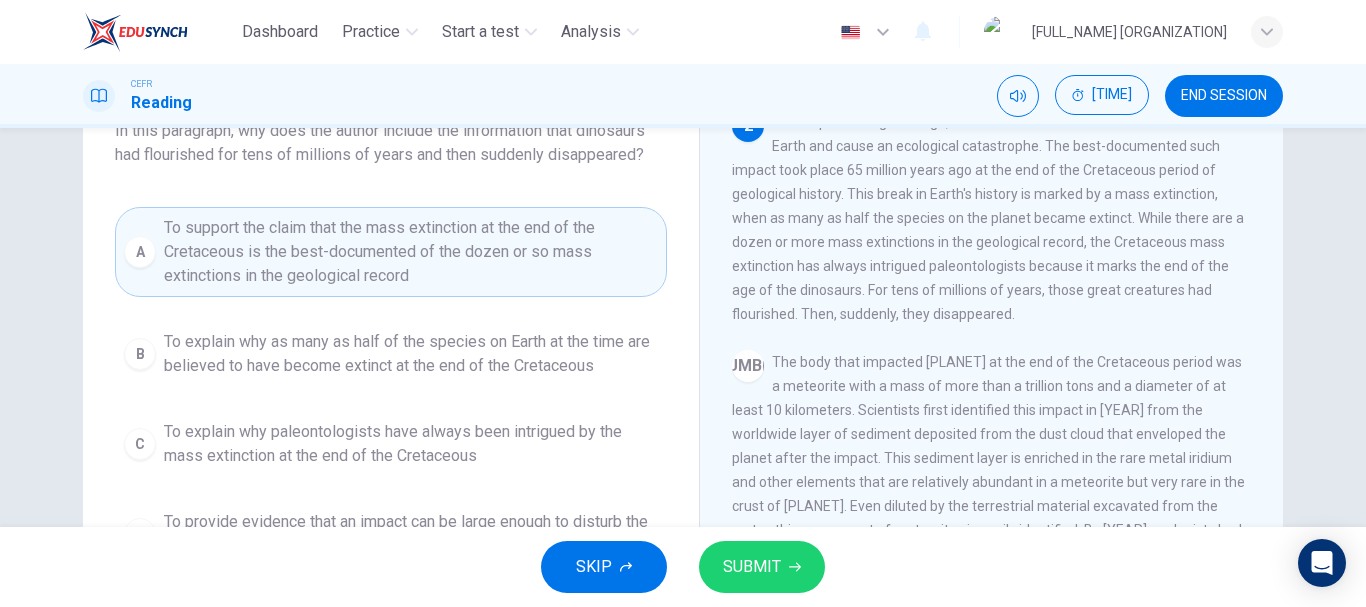 scroll, scrollTop: 376, scrollLeft: 0, axis: vertical 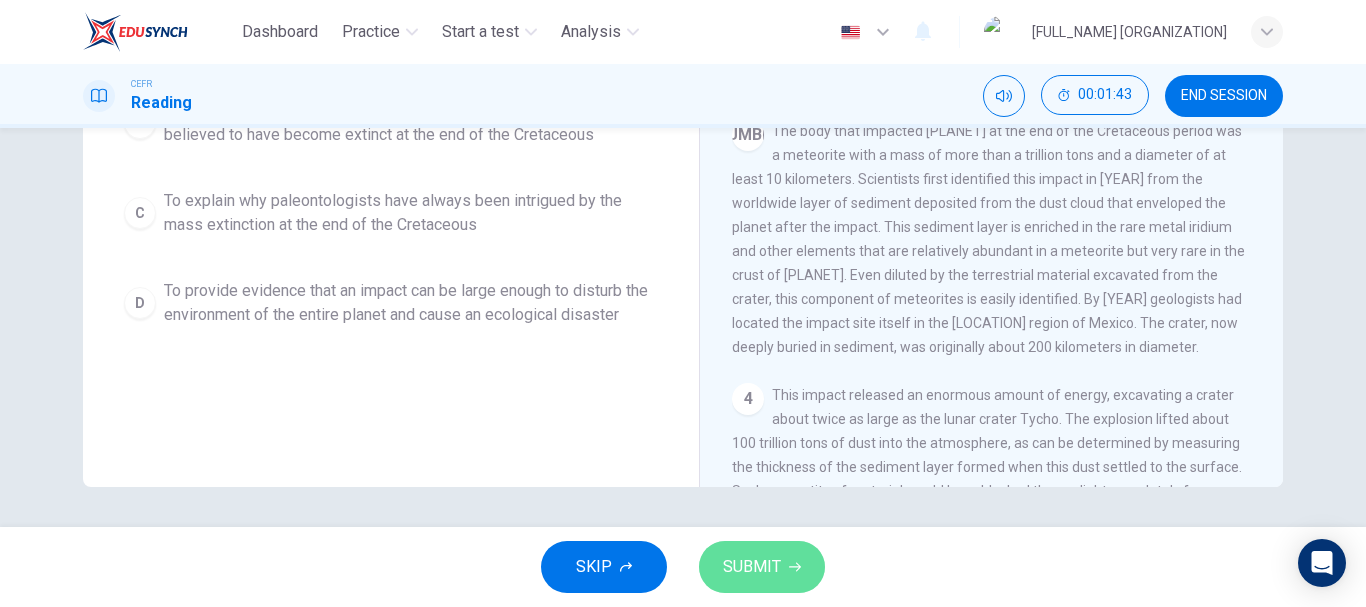 click on "SUBMIT" at bounding box center (762, 567) 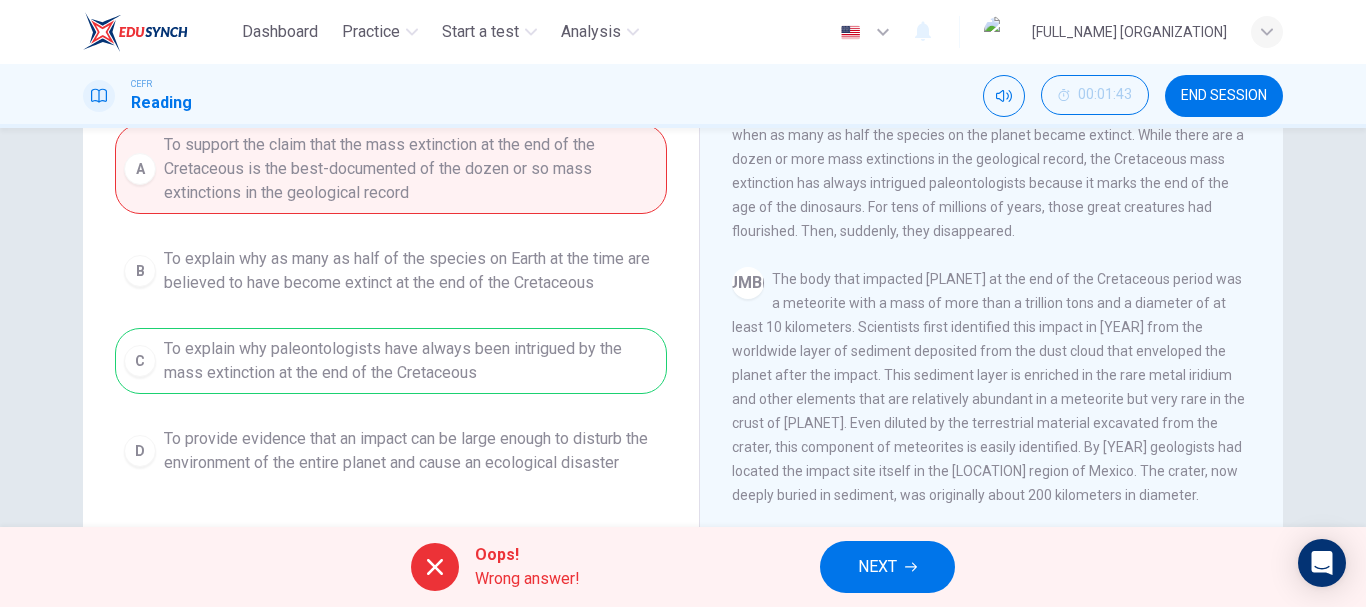 scroll, scrollTop: 231, scrollLeft: 0, axis: vertical 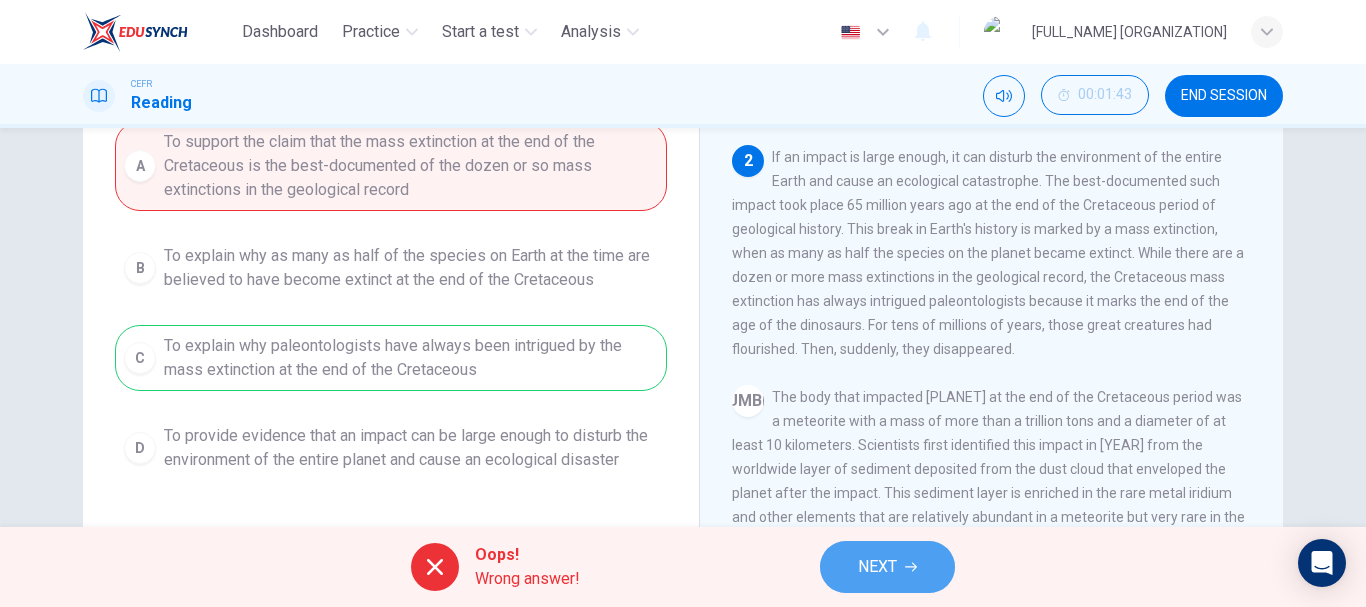 click on "NEXT" at bounding box center [877, 567] 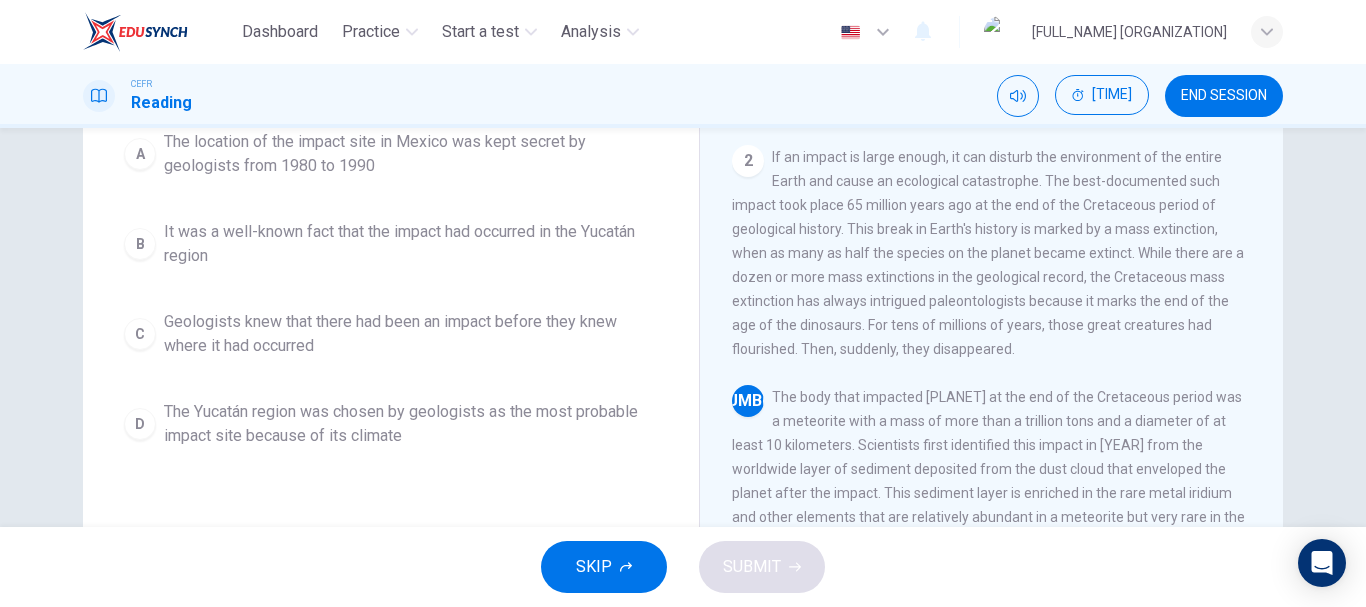 scroll, scrollTop: 137, scrollLeft: 0, axis: vertical 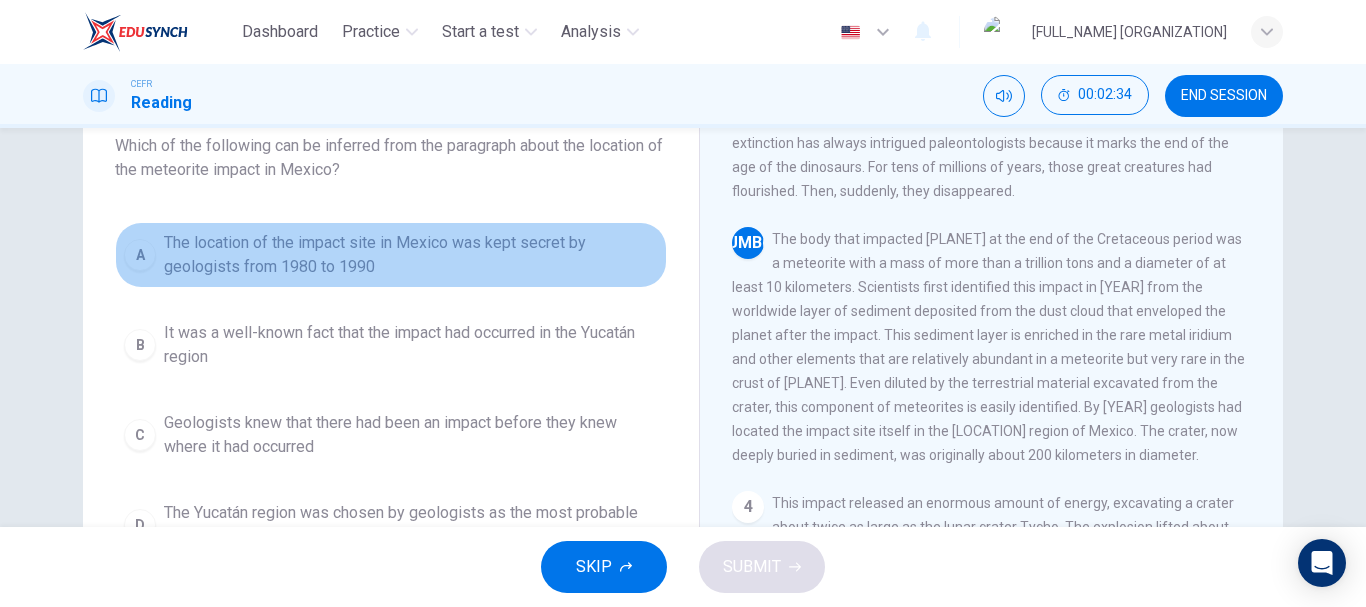 click on "A" at bounding box center [140, 255] 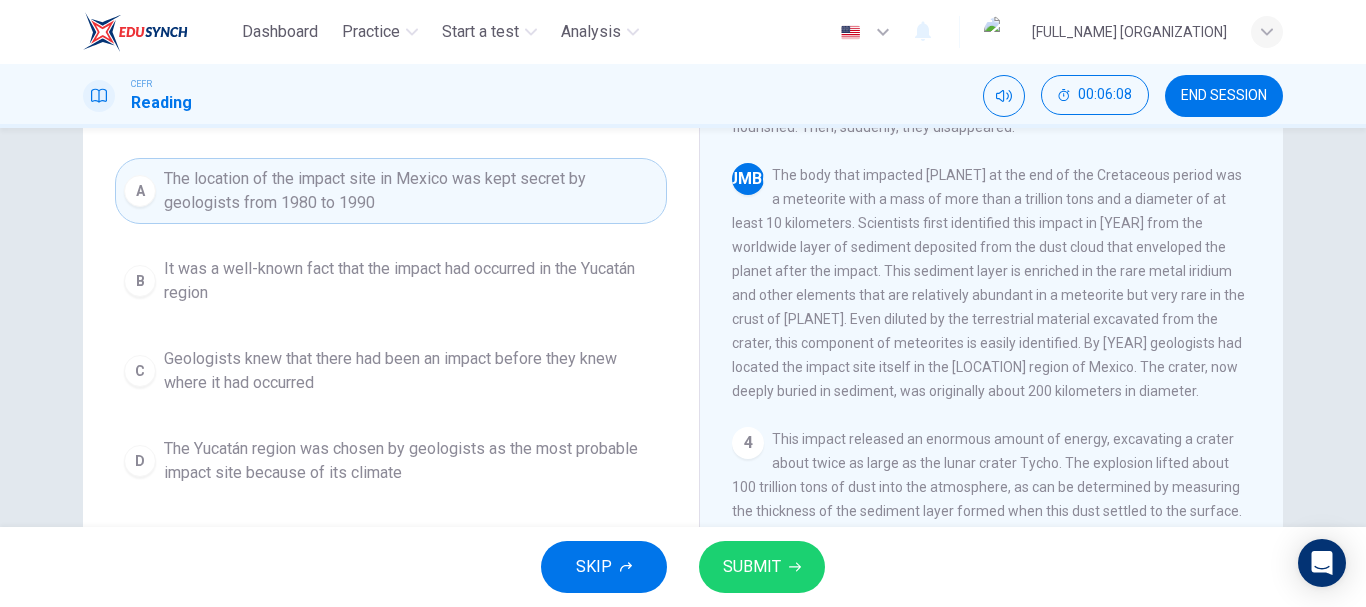 scroll, scrollTop: 200, scrollLeft: 0, axis: vertical 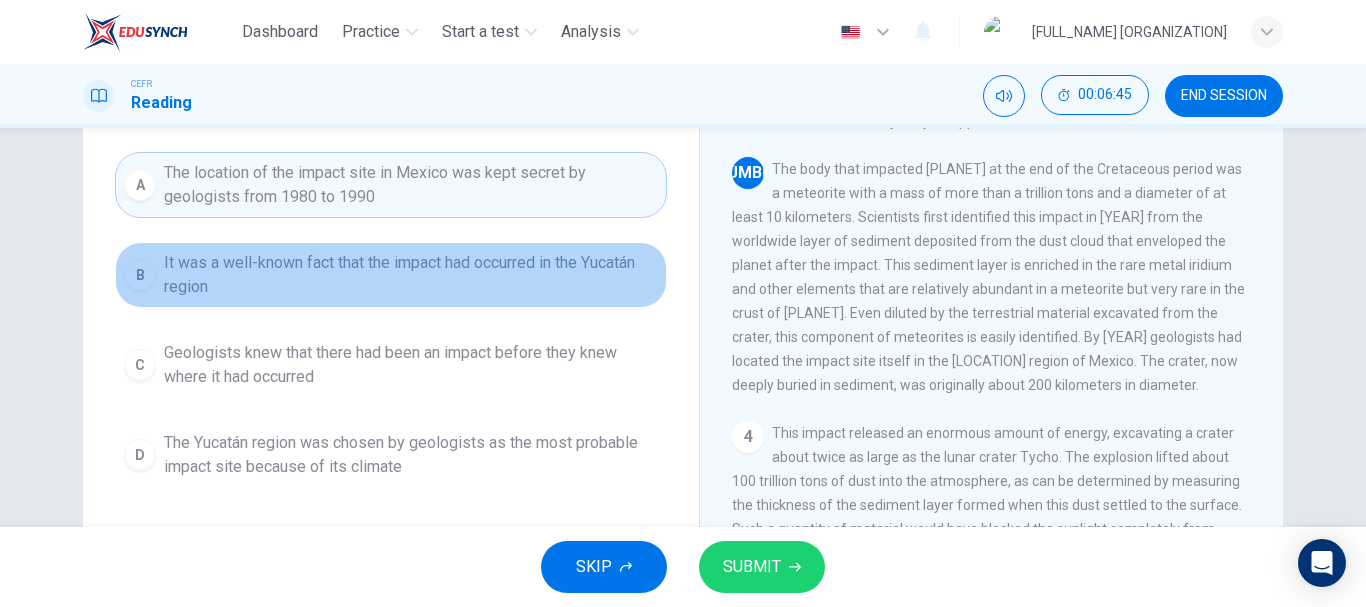 click on "B" at bounding box center [140, 275] 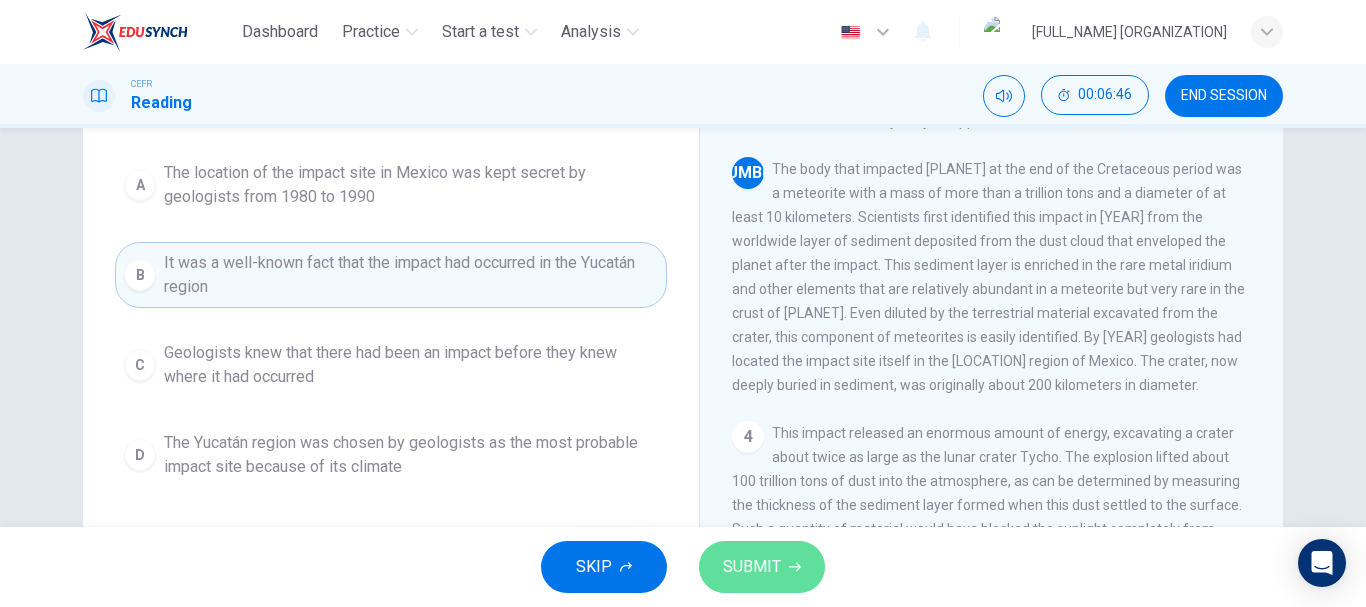 click on "SUBMIT" at bounding box center (752, 567) 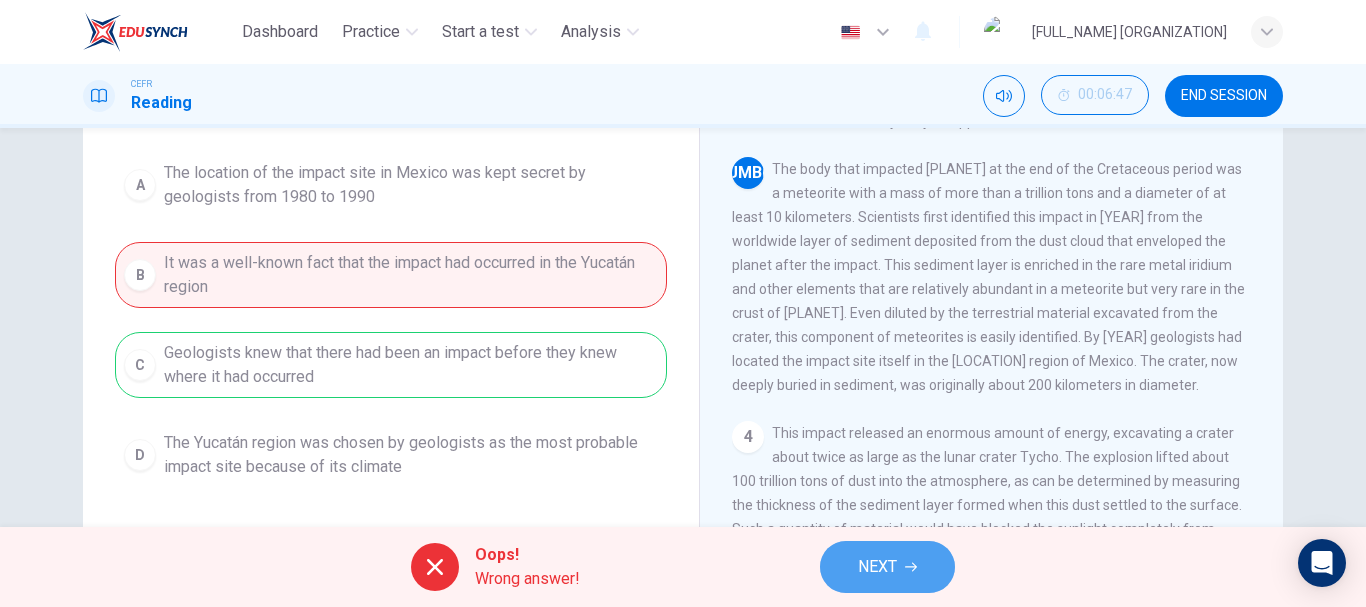 click on "NEXT" at bounding box center (877, 567) 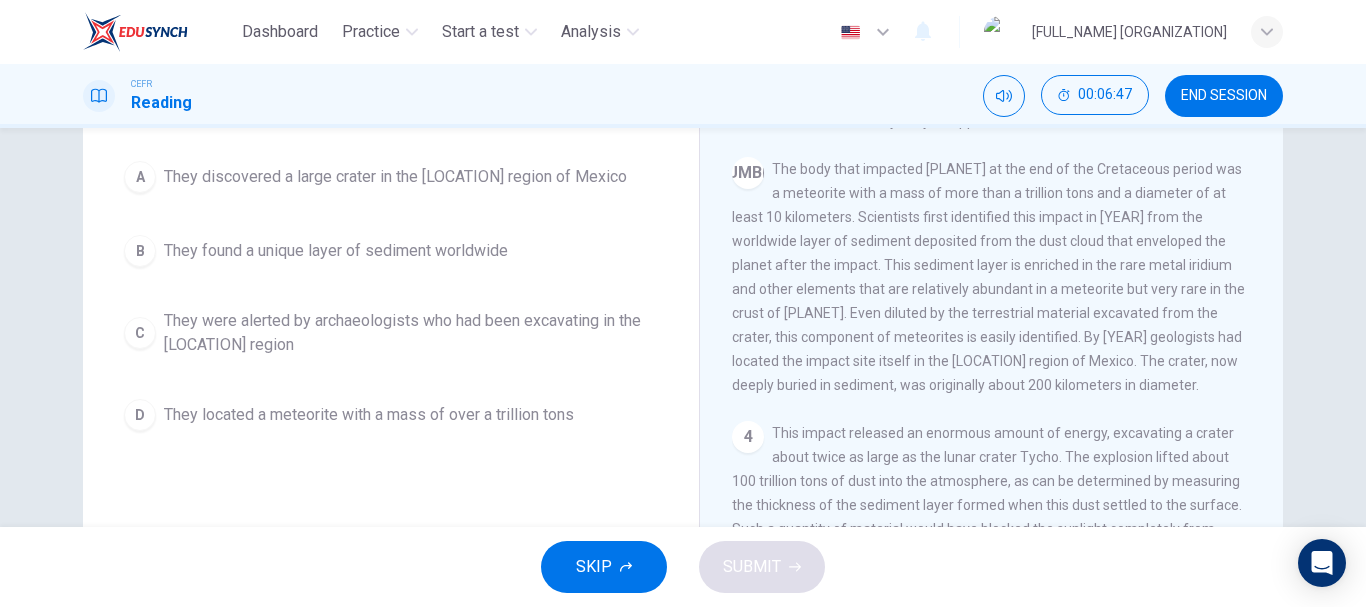 scroll, scrollTop: 219, scrollLeft: 0, axis: vertical 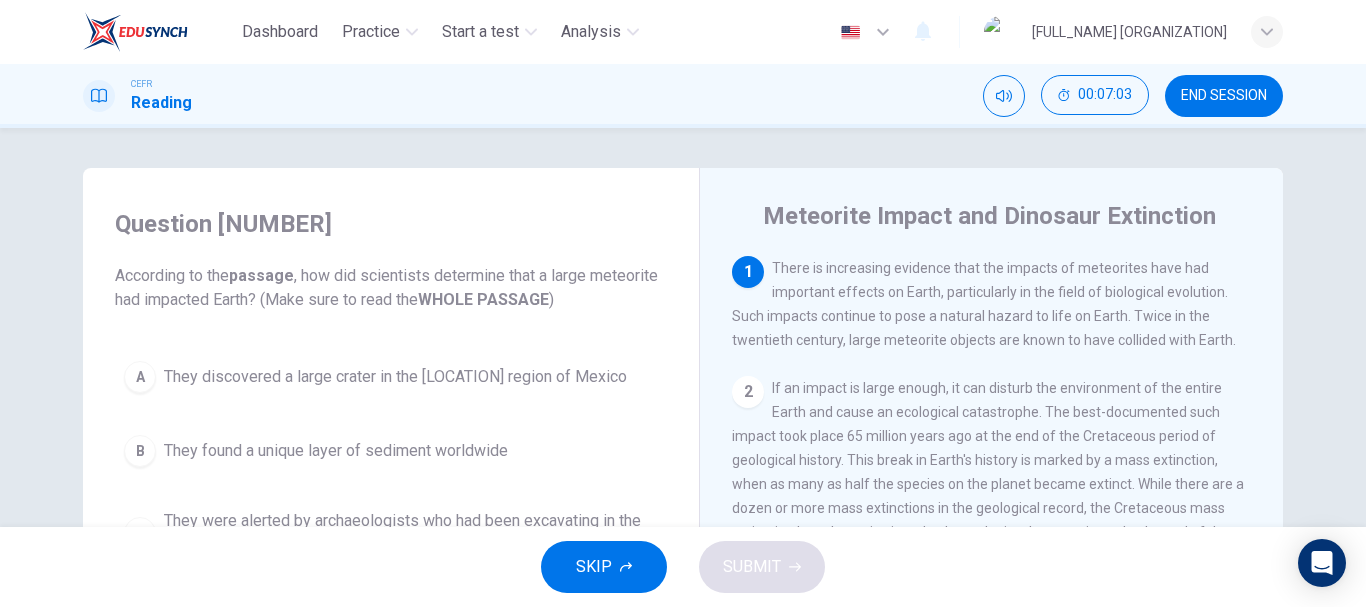 click on "SKIP" at bounding box center [604, 567] 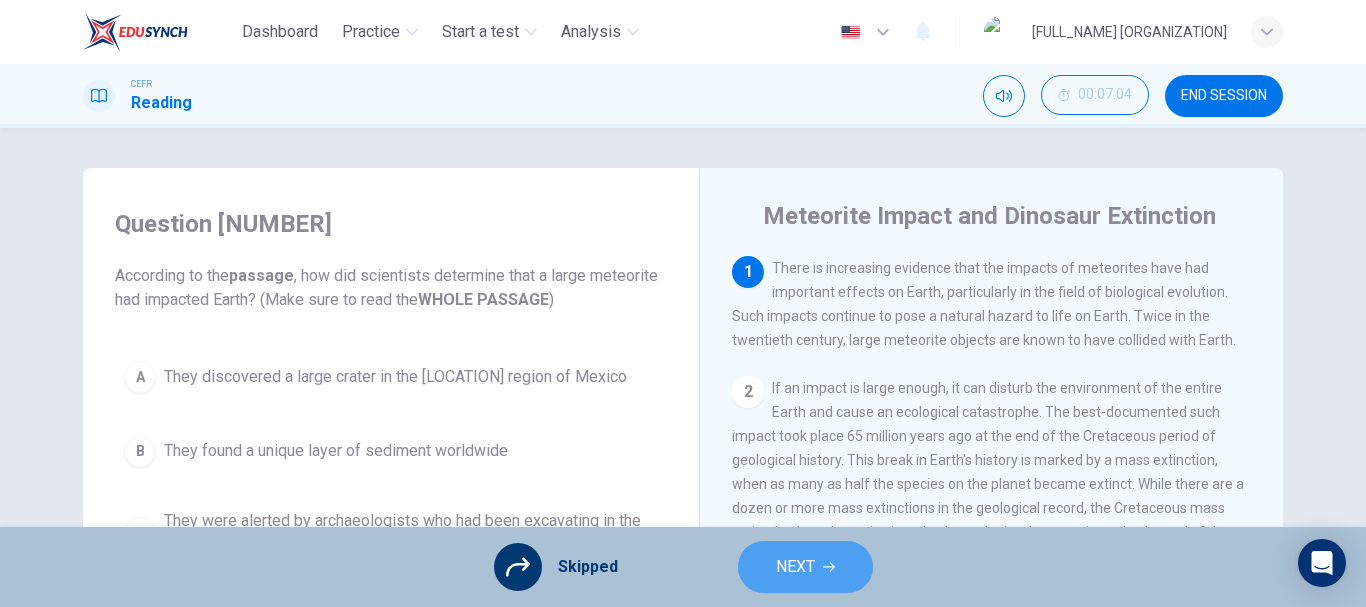 click on "NEXT" at bounding box center (795, 567) 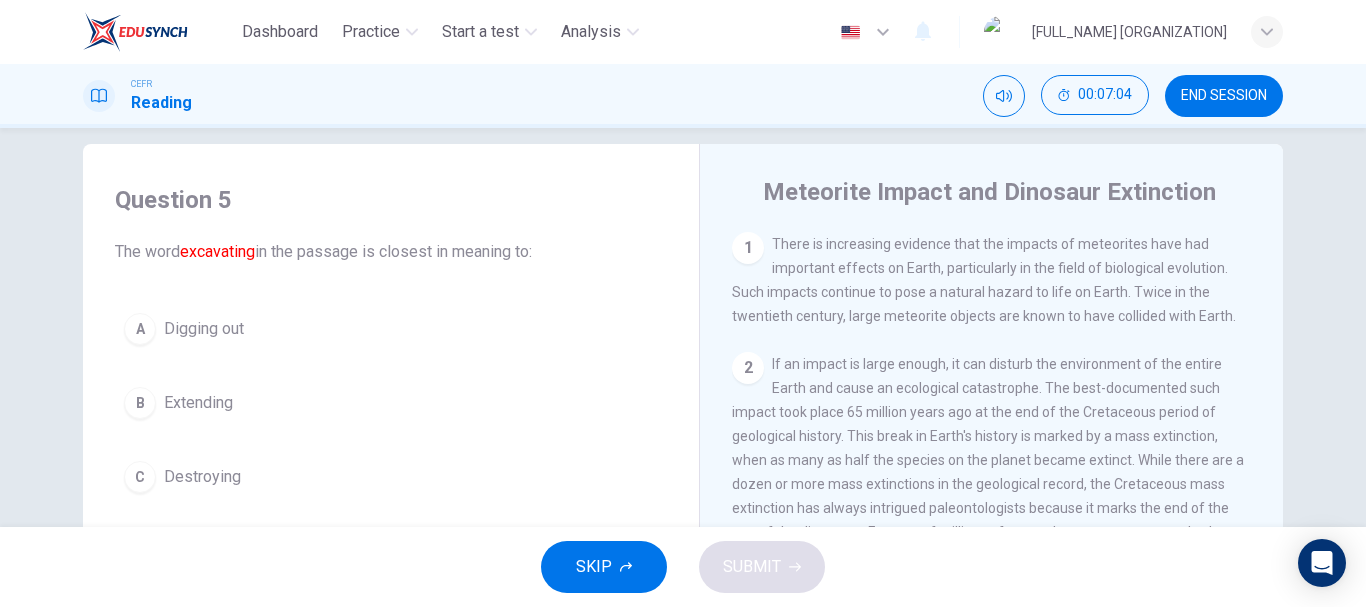 scroll, scrollTop: 25, scrollLeft: 0, axis: vertical 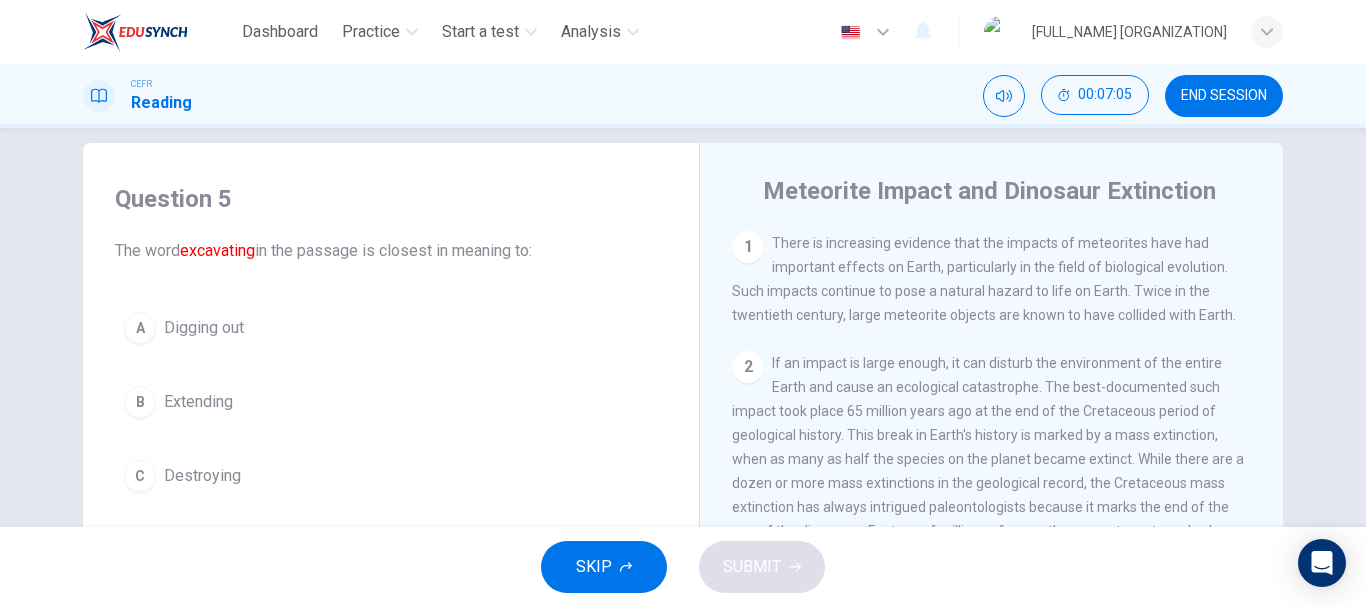 click on "SKIP" at bounding box center [604, 567] 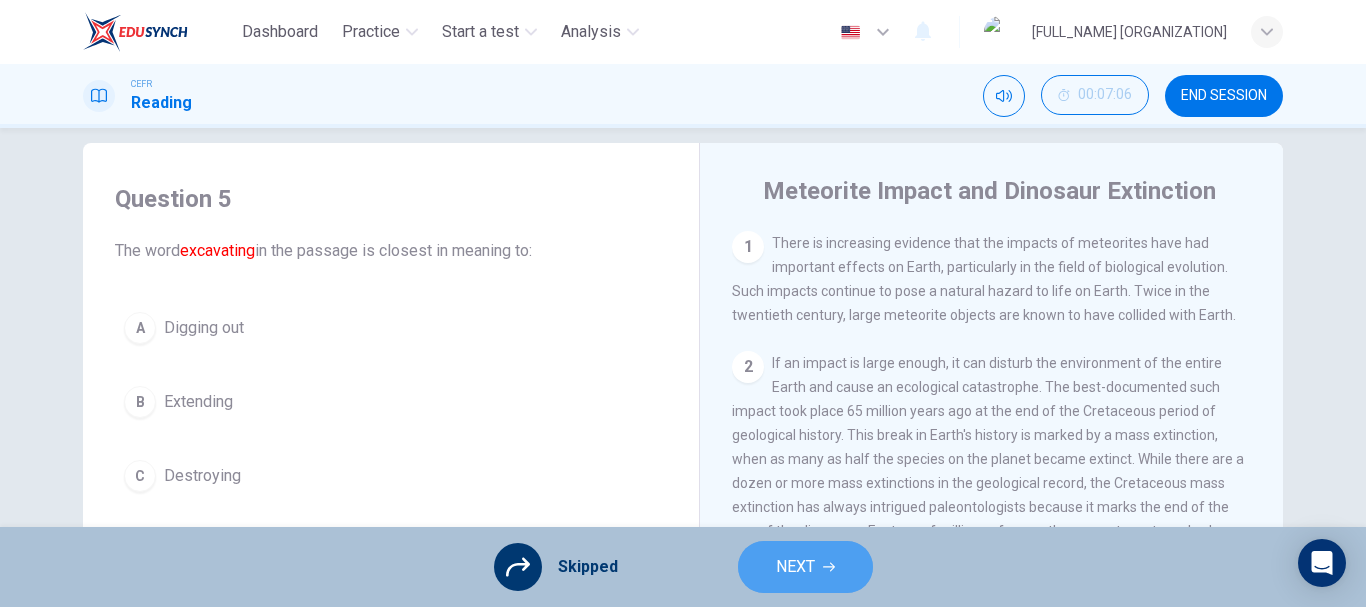 click on "NEXT" at bounding box center (795, 567) 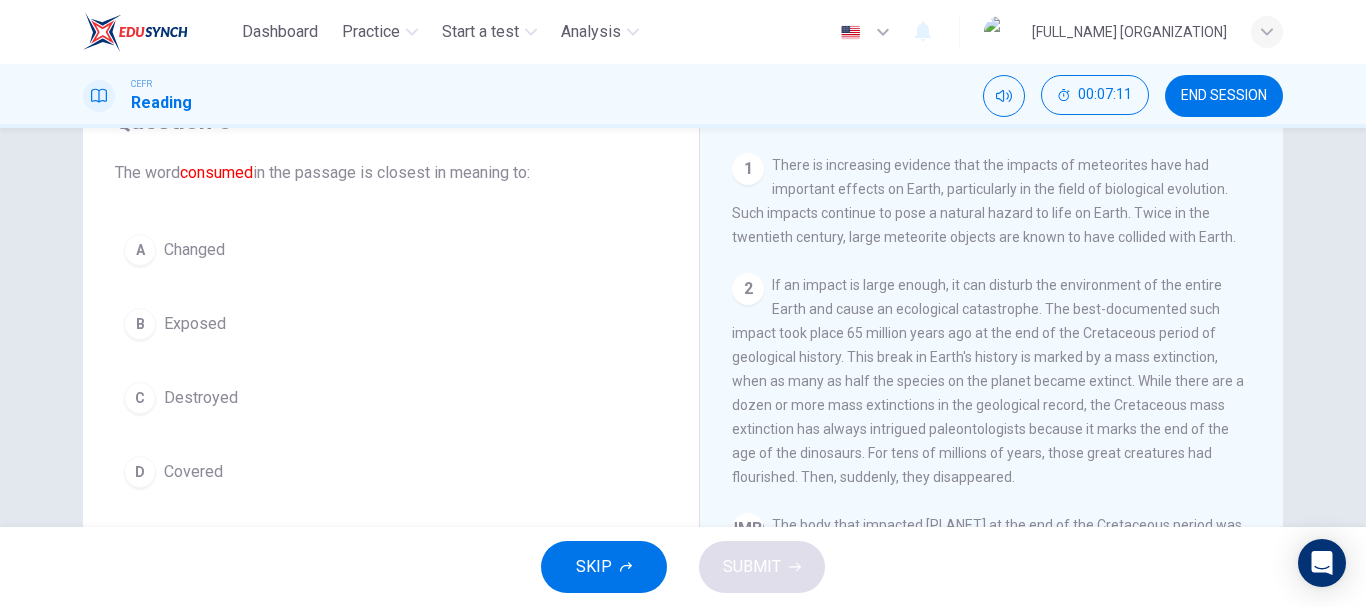 scroll, scrollTop: 103, scrollLeft: 0, axis: vertical 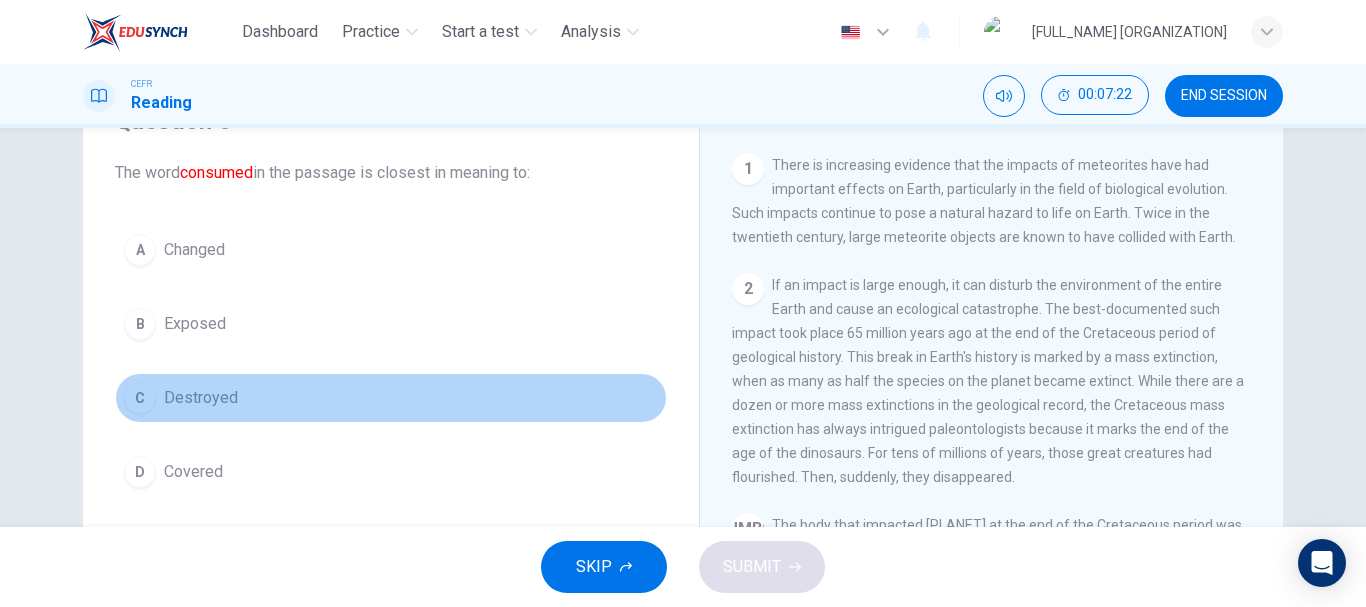 click on "Destroyed" at bounding box center [194, 250] 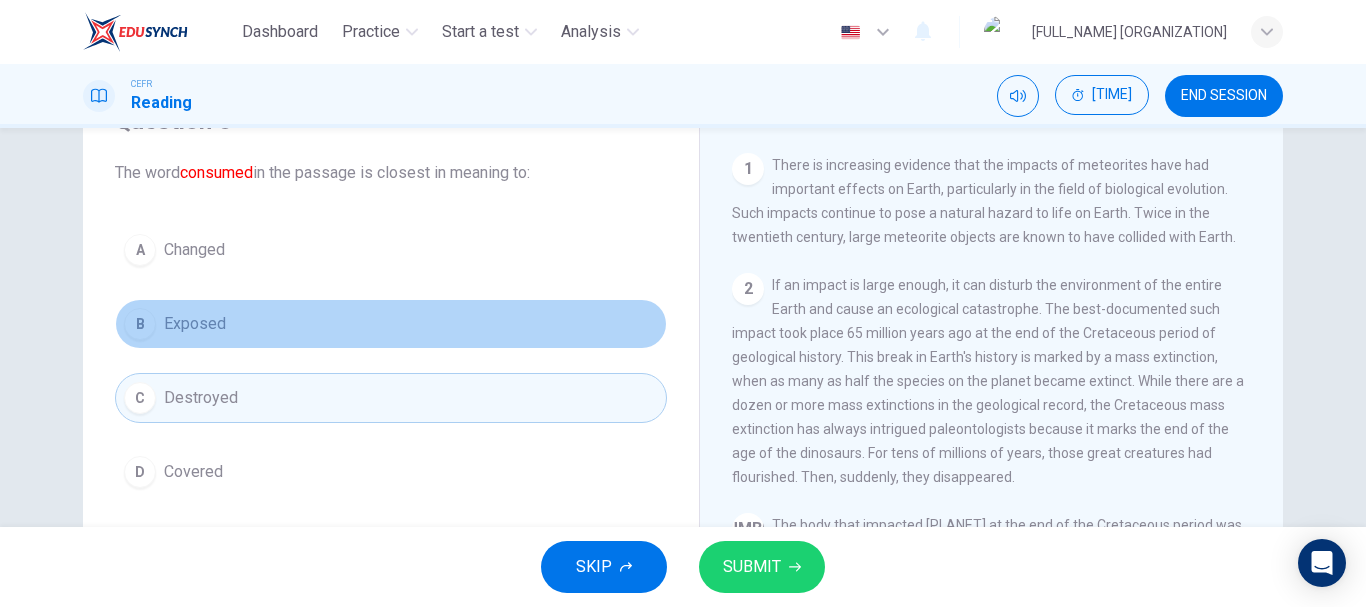 click on "B Exposed" at bounding box center [391, 324] 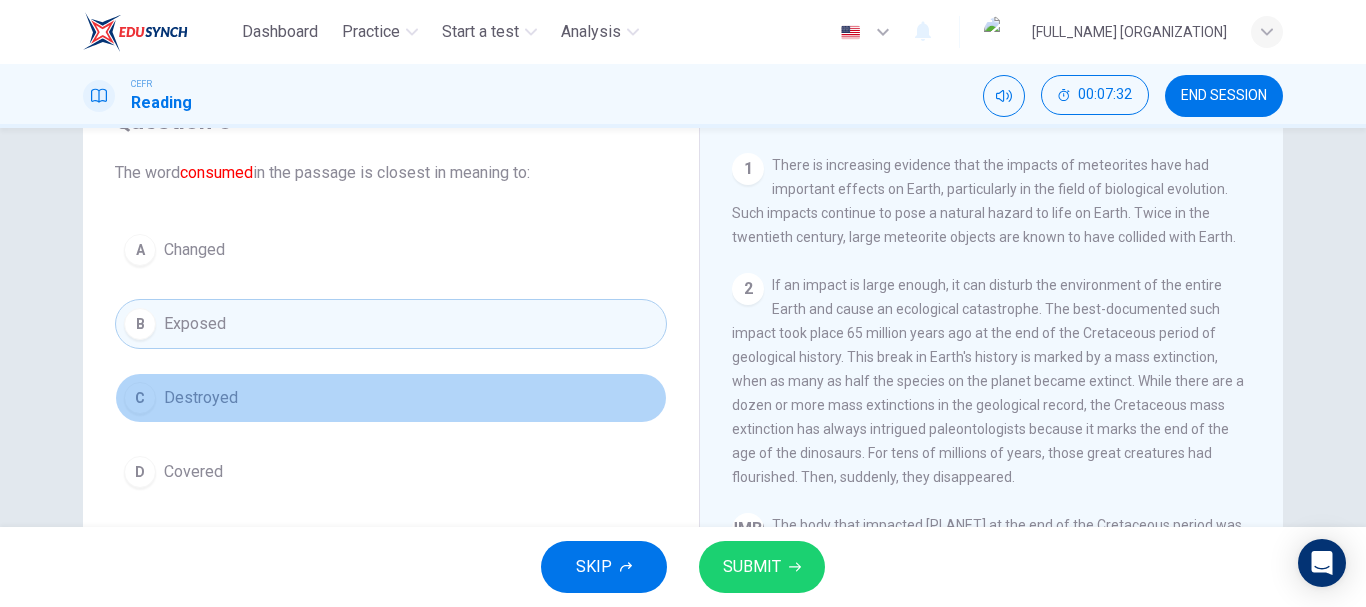 click on "C Destroyed" at bounding box center [391, 398] 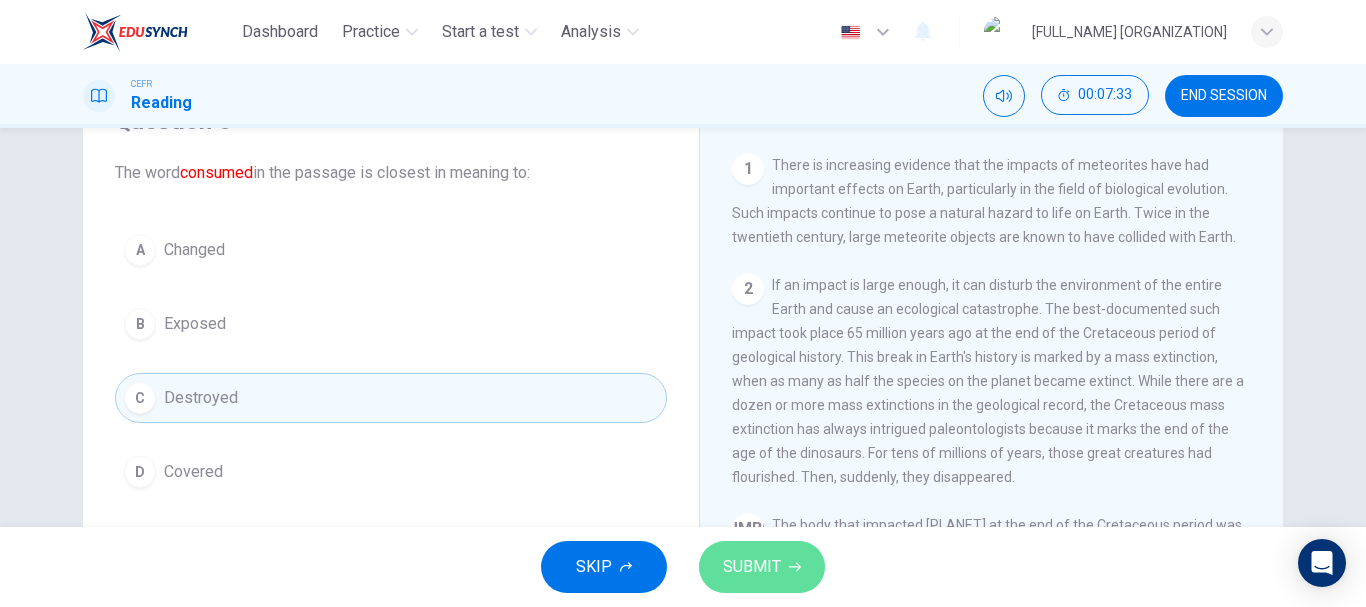 click on "SUBMIT" at bounding box center (762, 567) 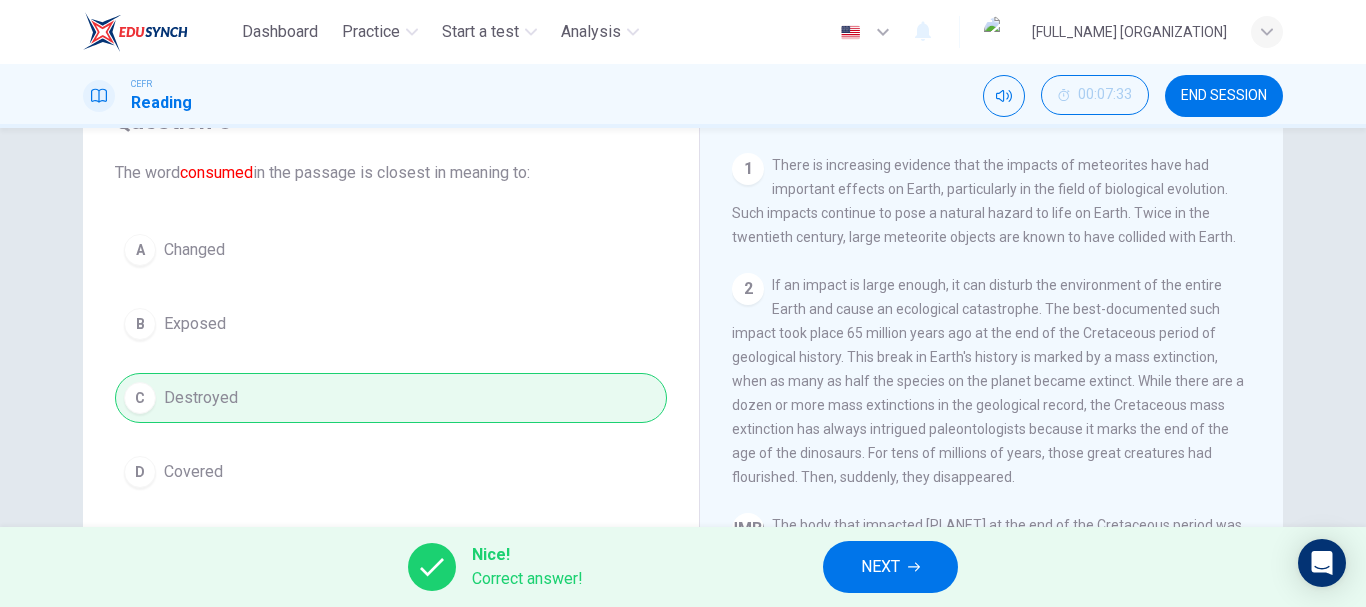 click on "NEXT" at bounding box center [880, 567] 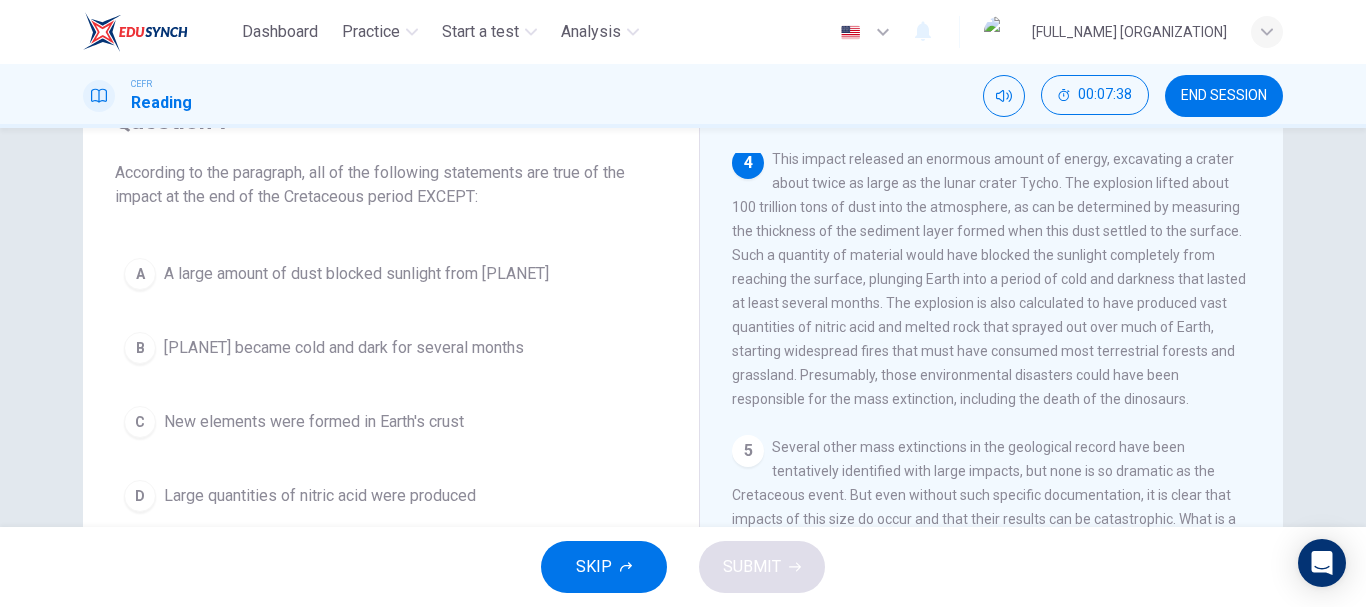 scroll, scrollTop: 615, scrollLeft: 0, axis: vertical 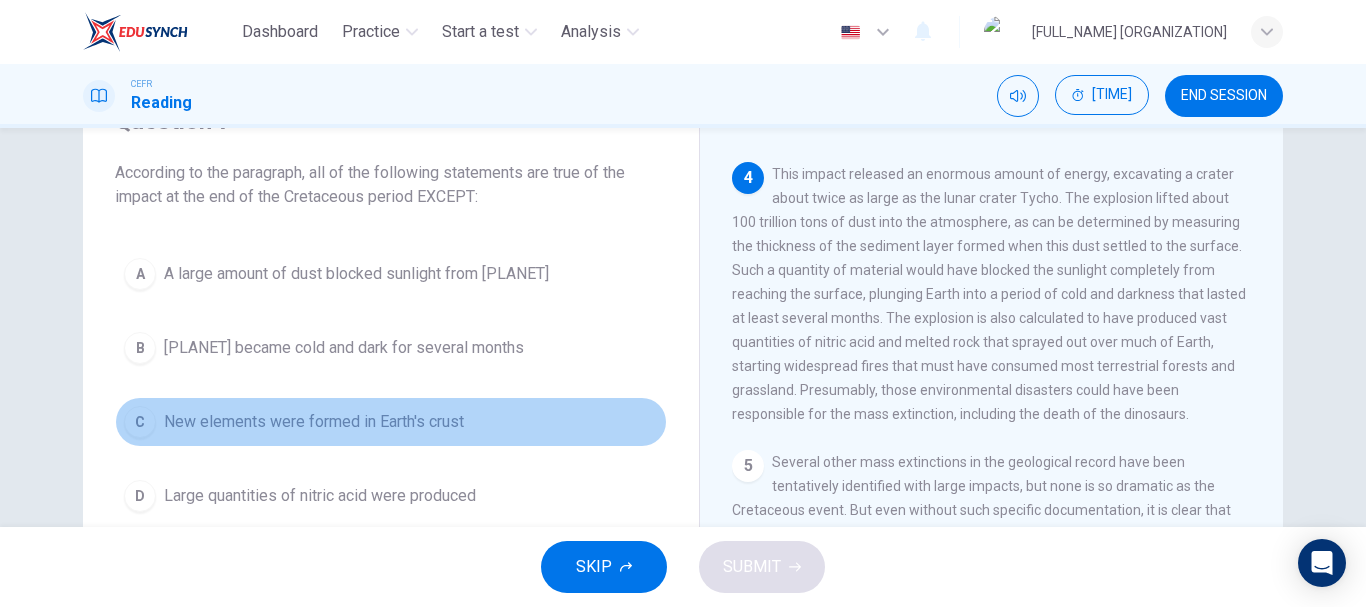 click on "New elements were formed in Earth's crust" at bounding box center (356, 274) 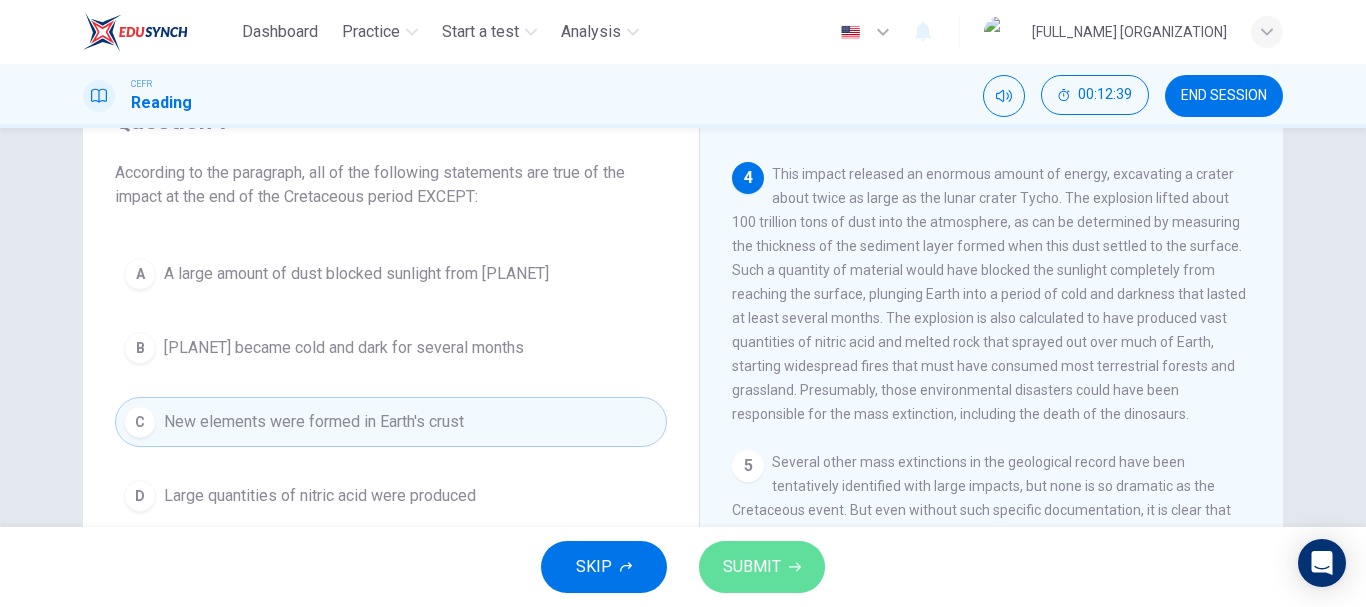 click on "SUBMIT" at bounding box center [752, 567] 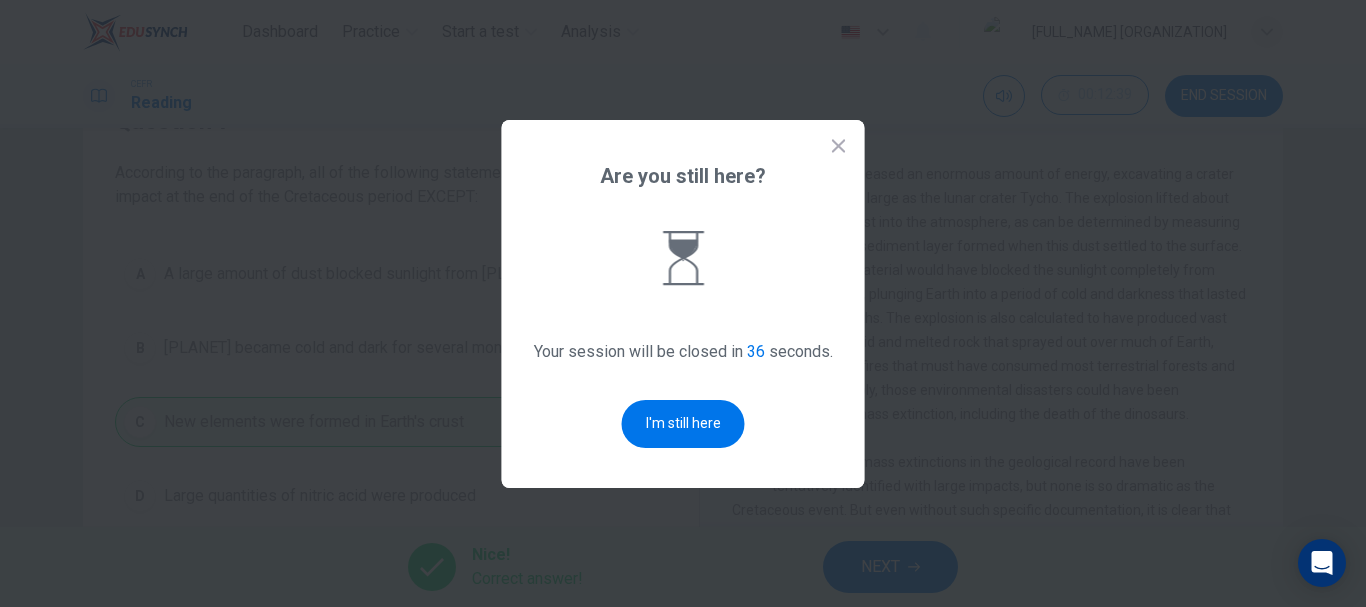 click at bounding box center (683, 303) 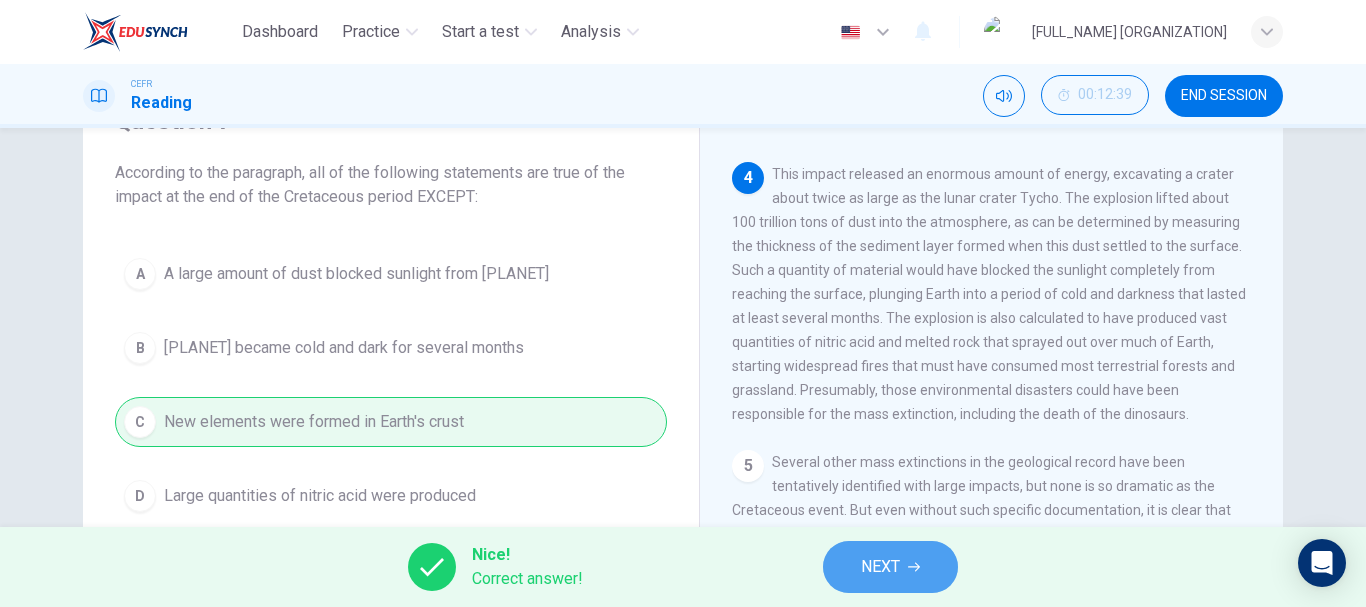 click on "NEXT" at bounding box center [880, 567] 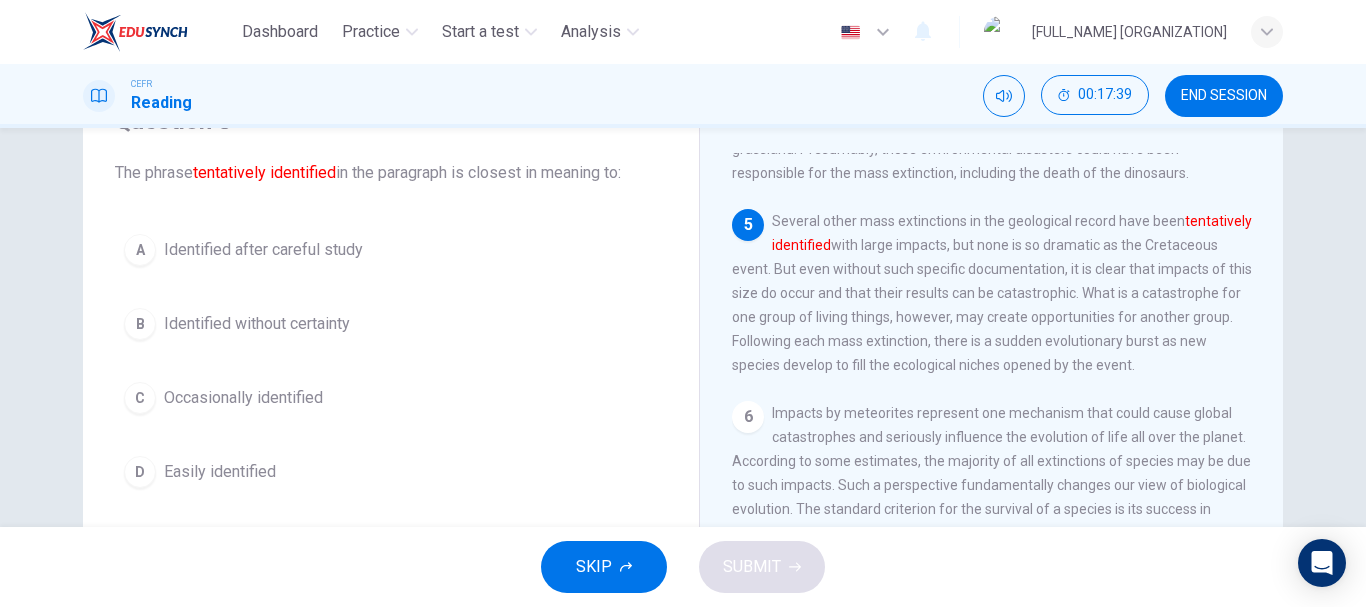 scroll, scrollTop: 857, scrollLeft: 0, axis: vertical 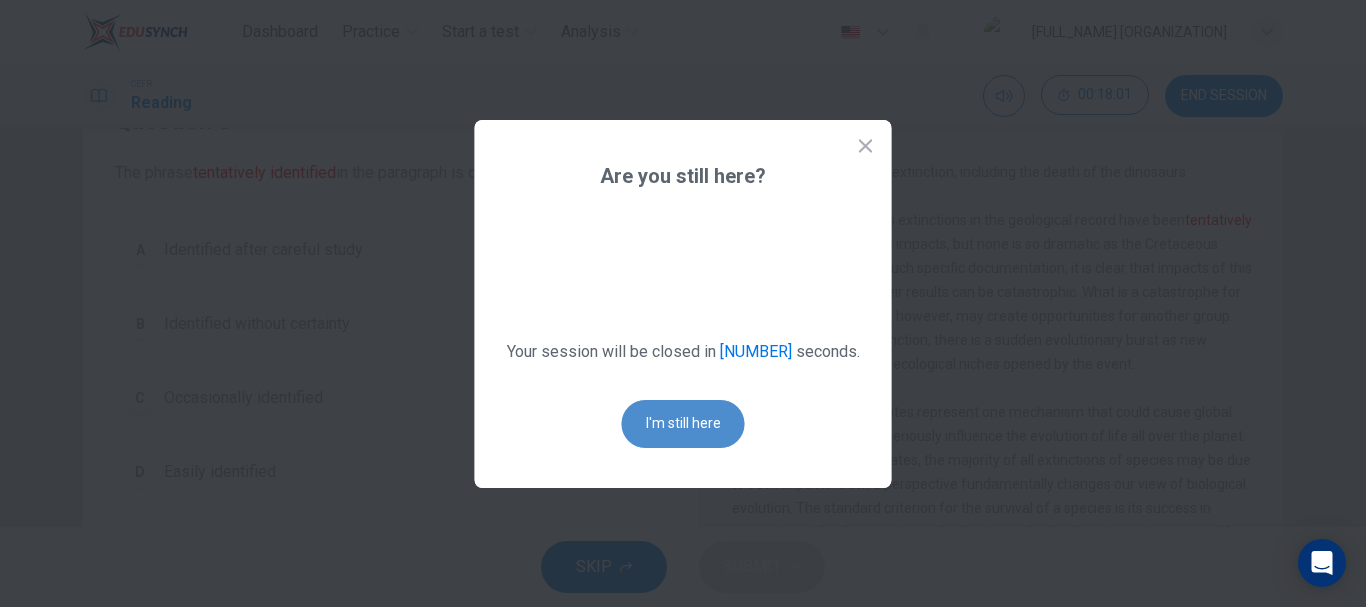 click on "I'm still here" at bounding box center (683, 424) 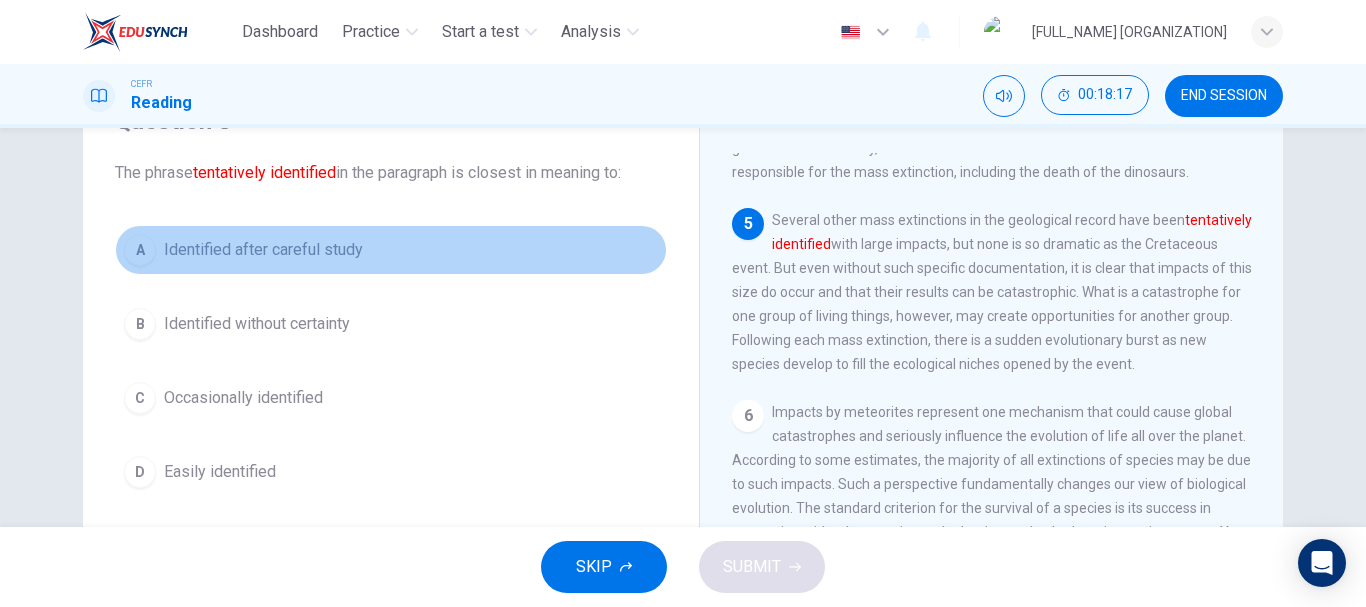 click on "Identified after careful study" at bounding box center [263, 250] 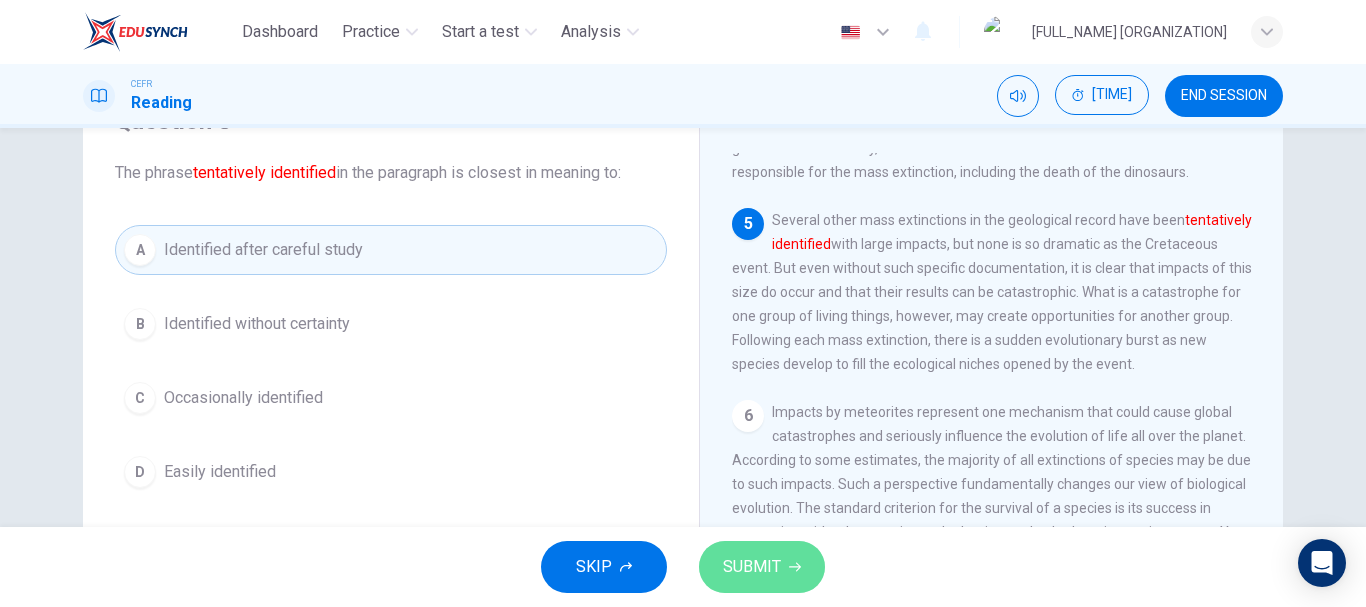 click on "SUBMIT" at bounding box center (752, 567) 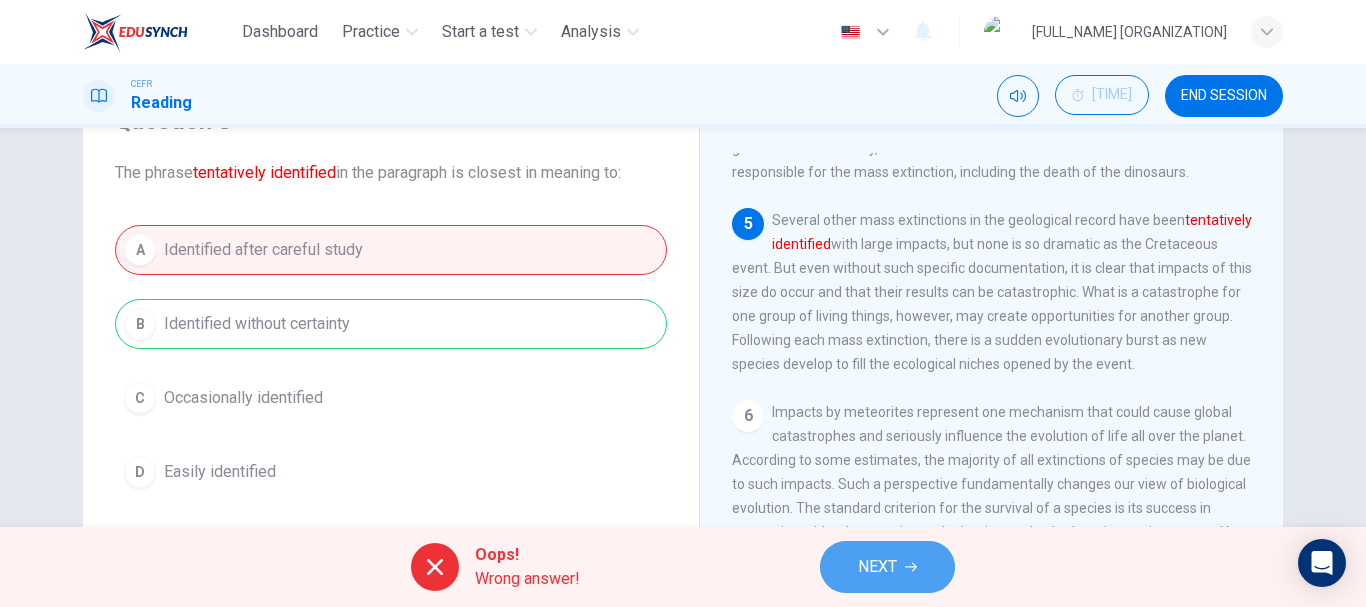 click on "NEXT" at bounding box center [887, 567] 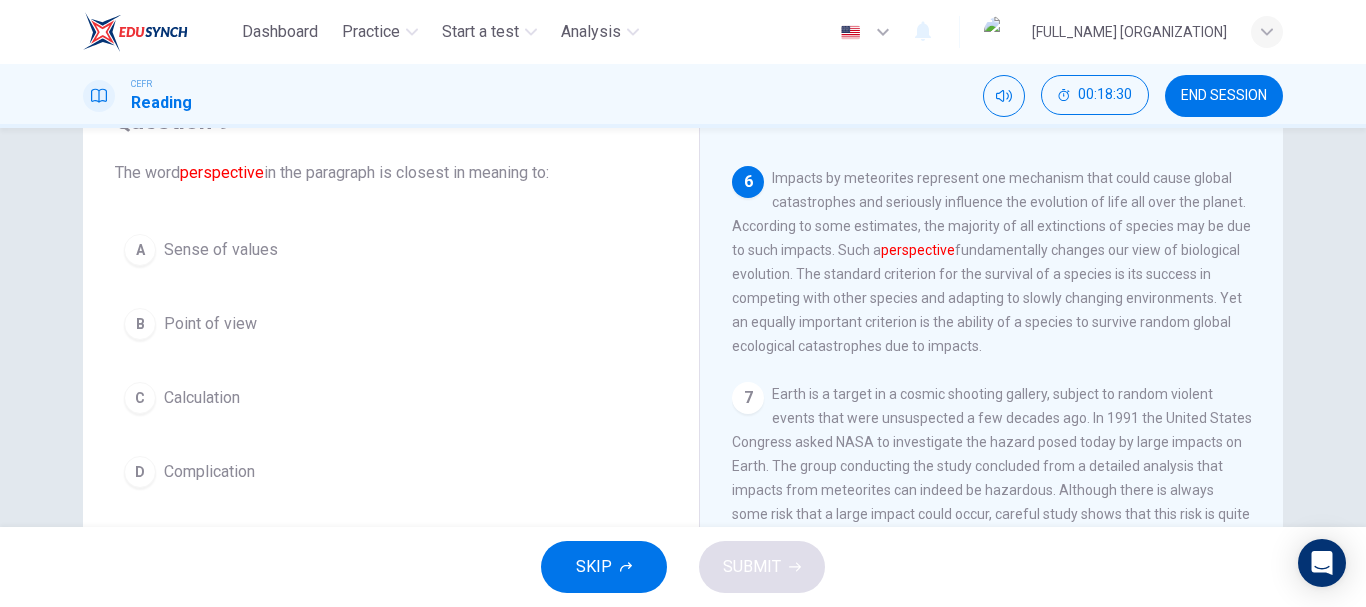 scroll, scrollTop: 1093, scrollLeft: 0, axis: vertical 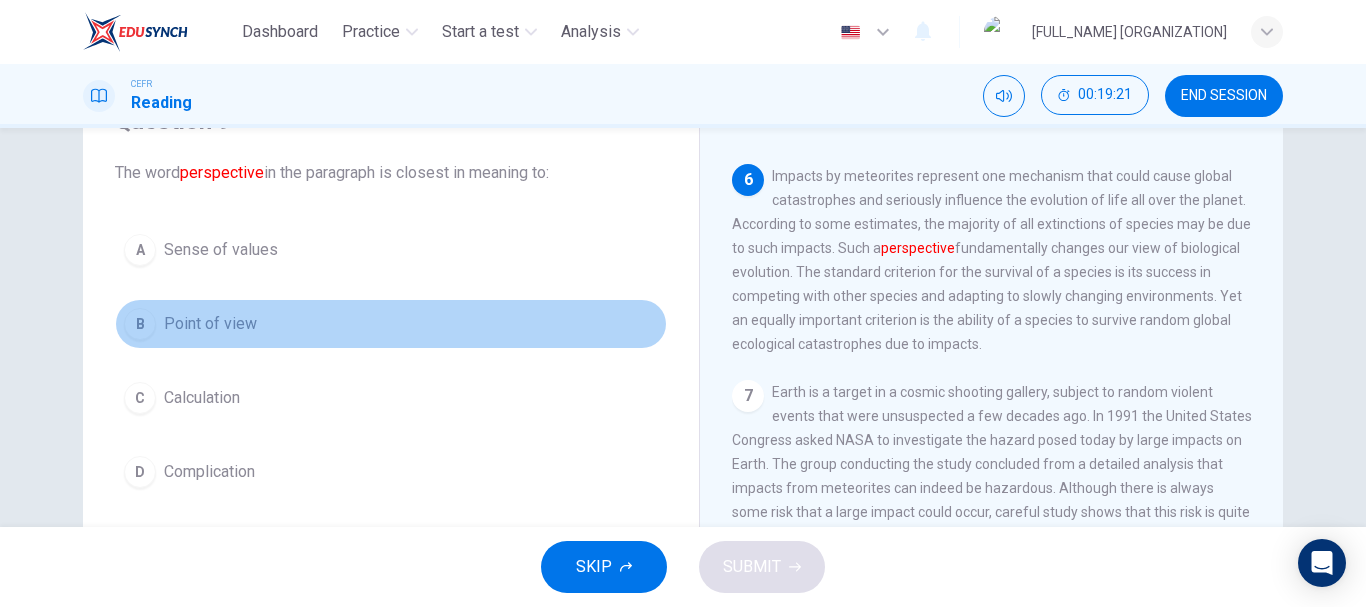 click on "Point of view" at bounding box center [221, 250] 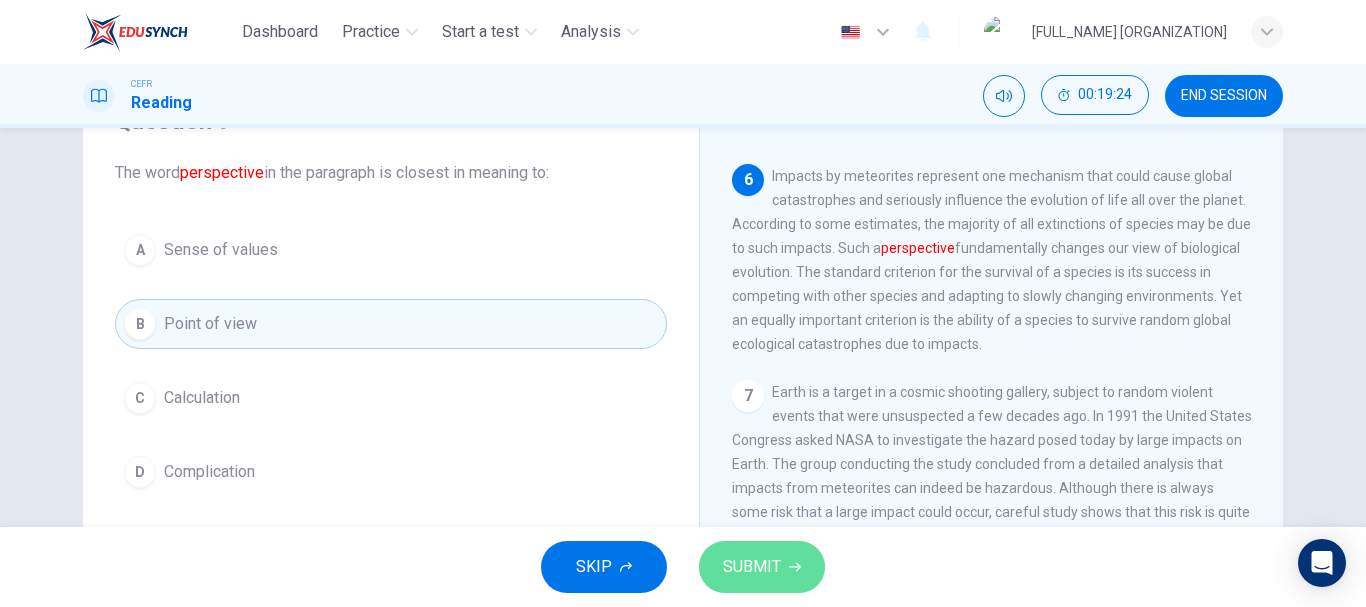 click on "SUBMIT" at bounding box center [752, 567] 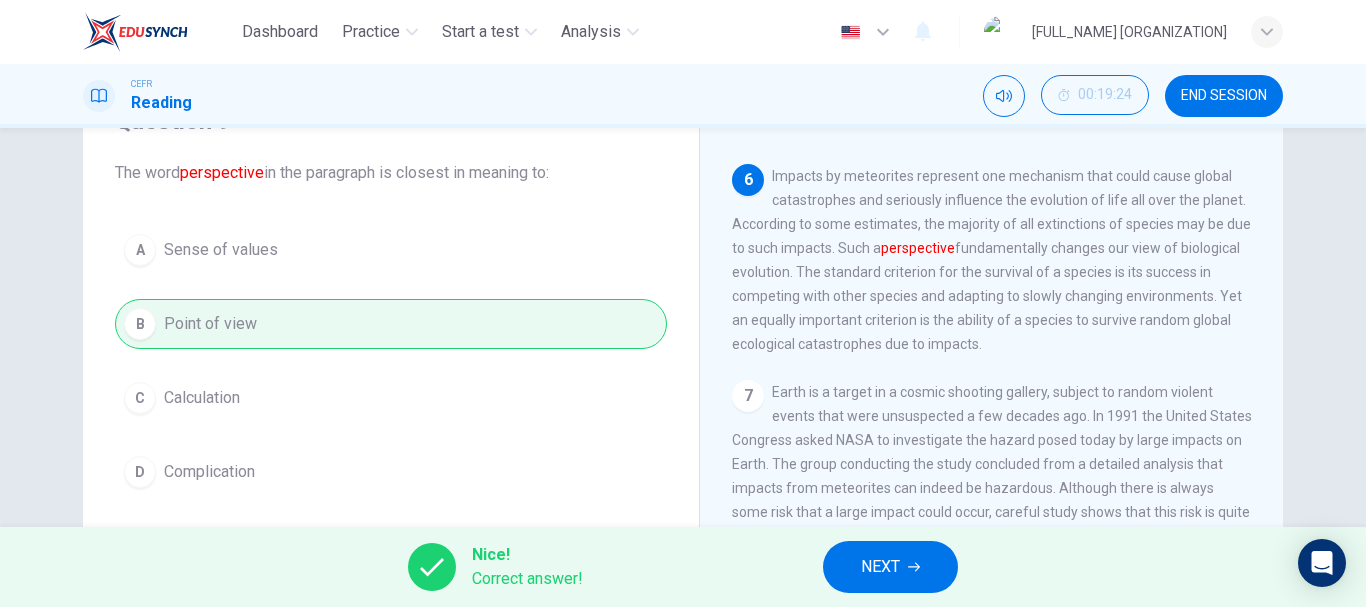 click on "NEXT" at bounding box center [880, 567] 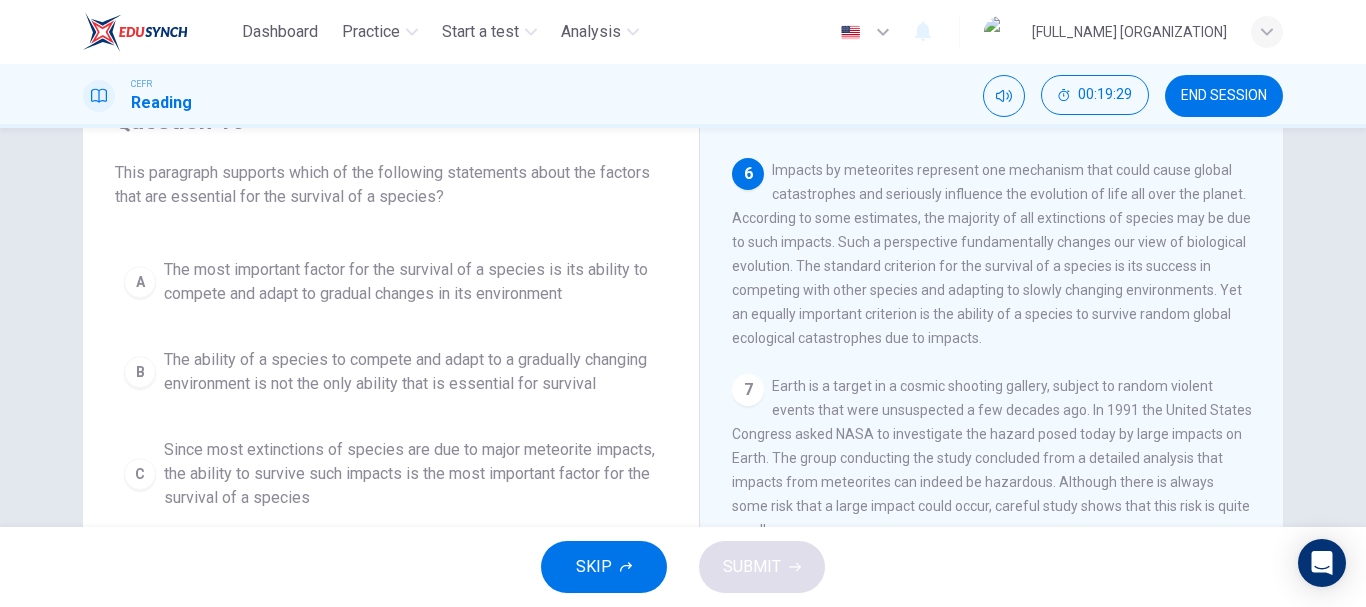 scroll, scrollTop: 1097, scrollLeft: 0, axis: vertical 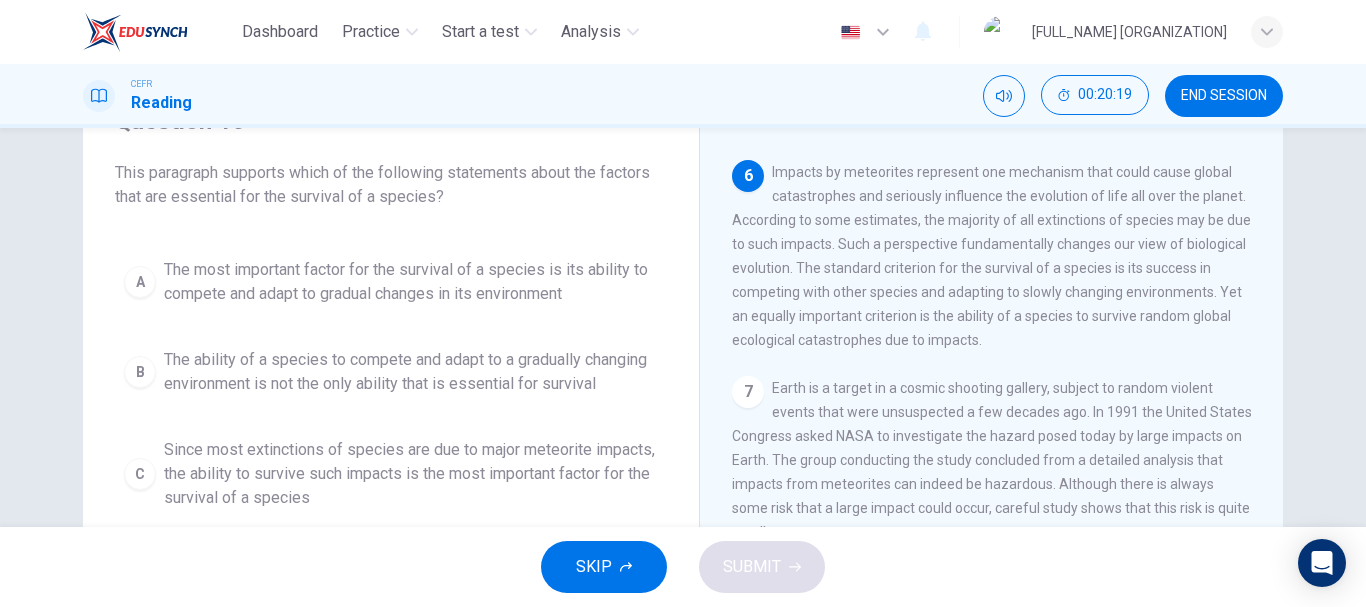click on "A The most important factor for the survival of a species is its ability to compete and adapt to gradual changes in its environment" at bounding box center [391, 282] 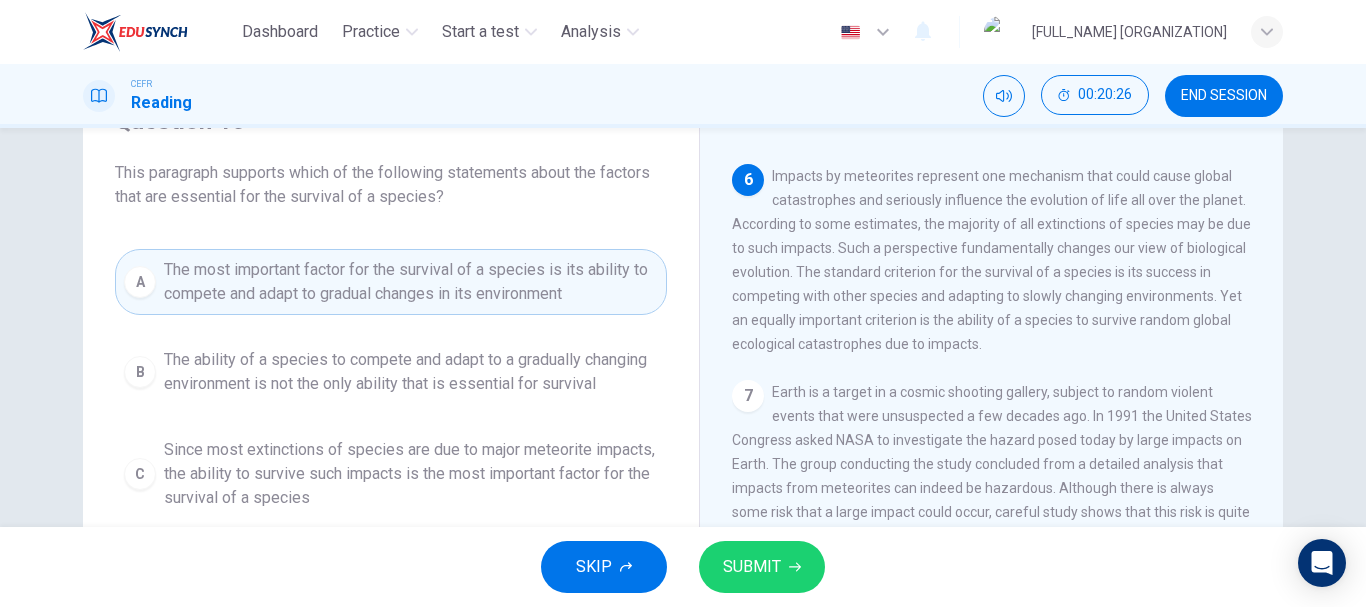 scroll, scrollTop: 1094, scrollLeft: 0, axis: vertical 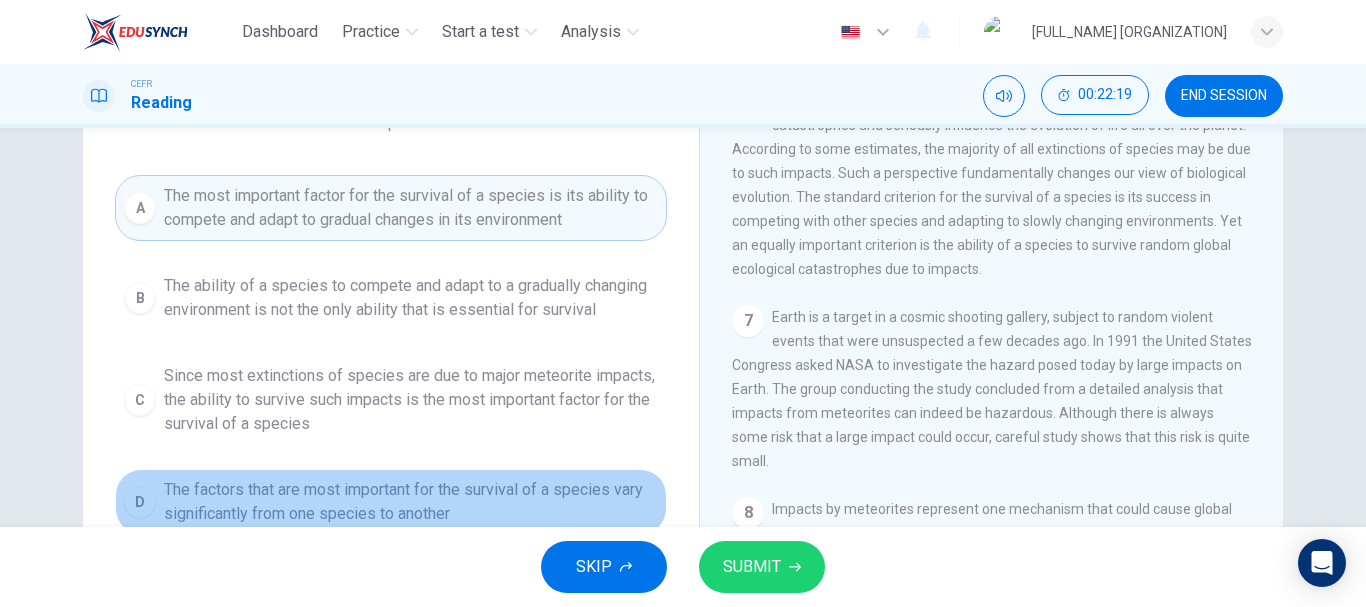 click on "D" at bounding box center (140, 298) 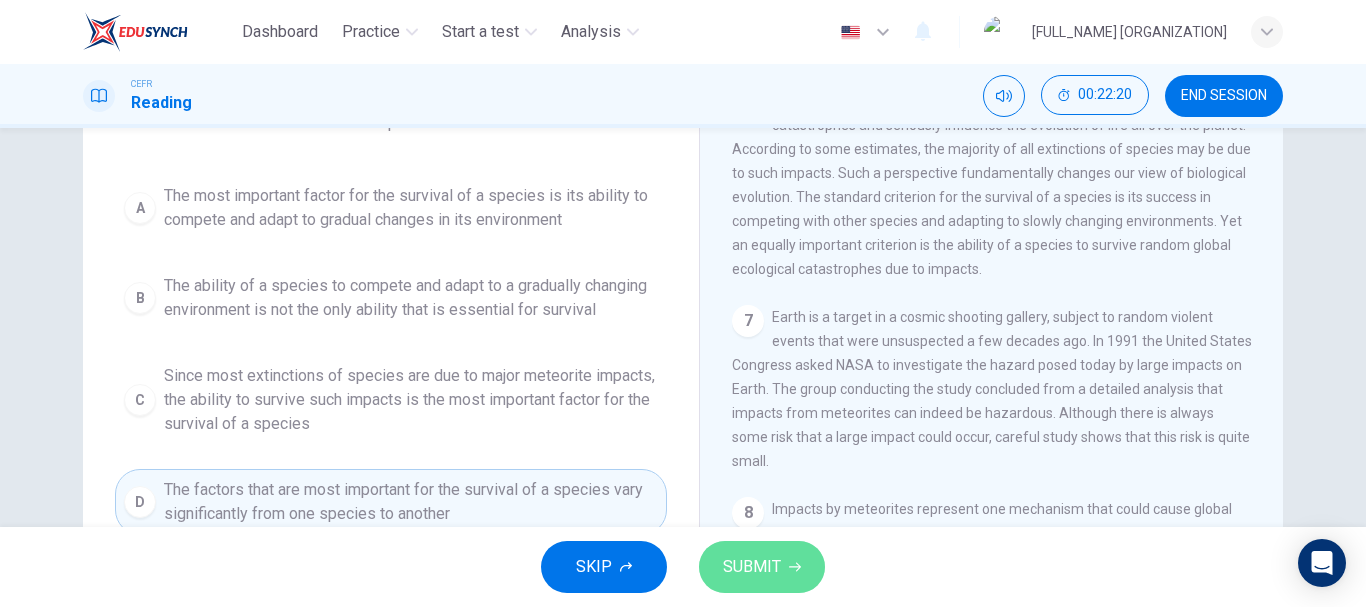 click on "SUBMIT" at bounding box center (752, 567) 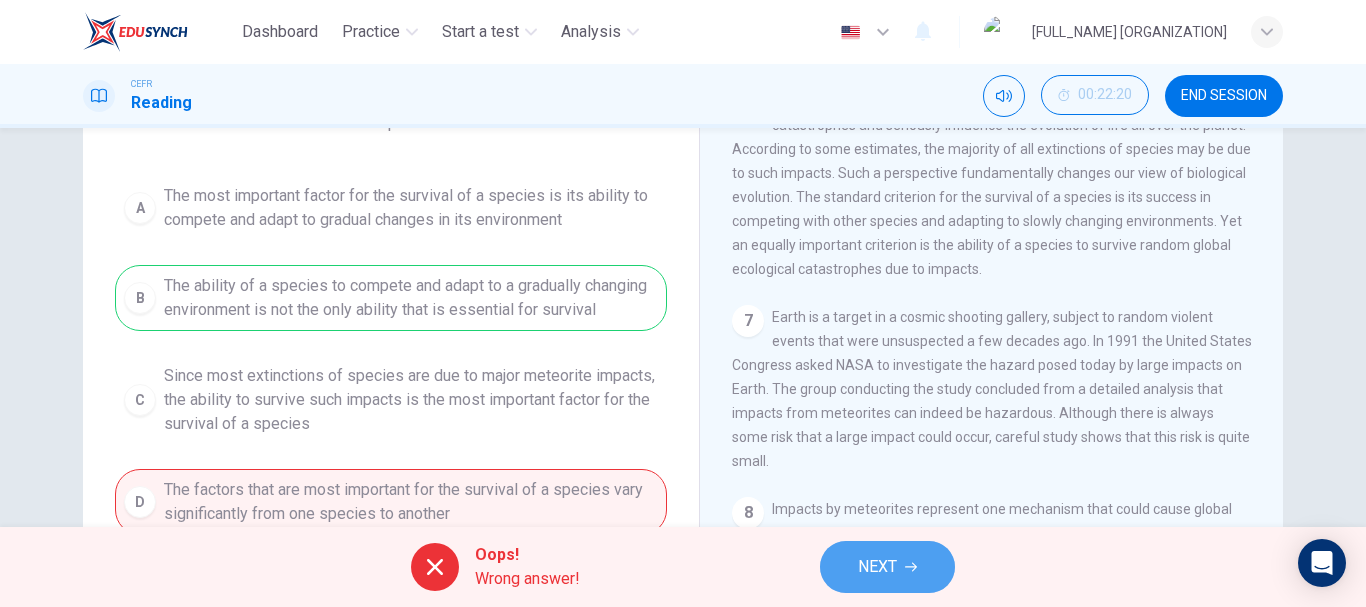 click on "NEXT" at bounding box center [877, 567] 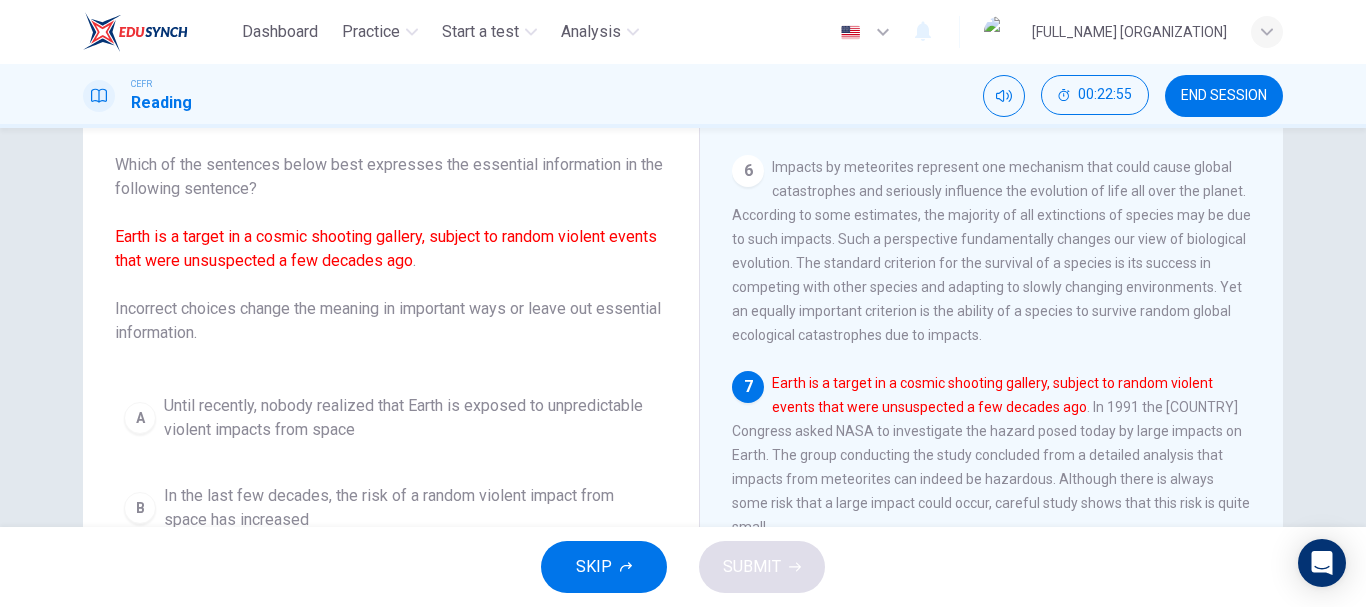 scroll, scrollTop: 107, scrollLeft: 0, axis: vertical 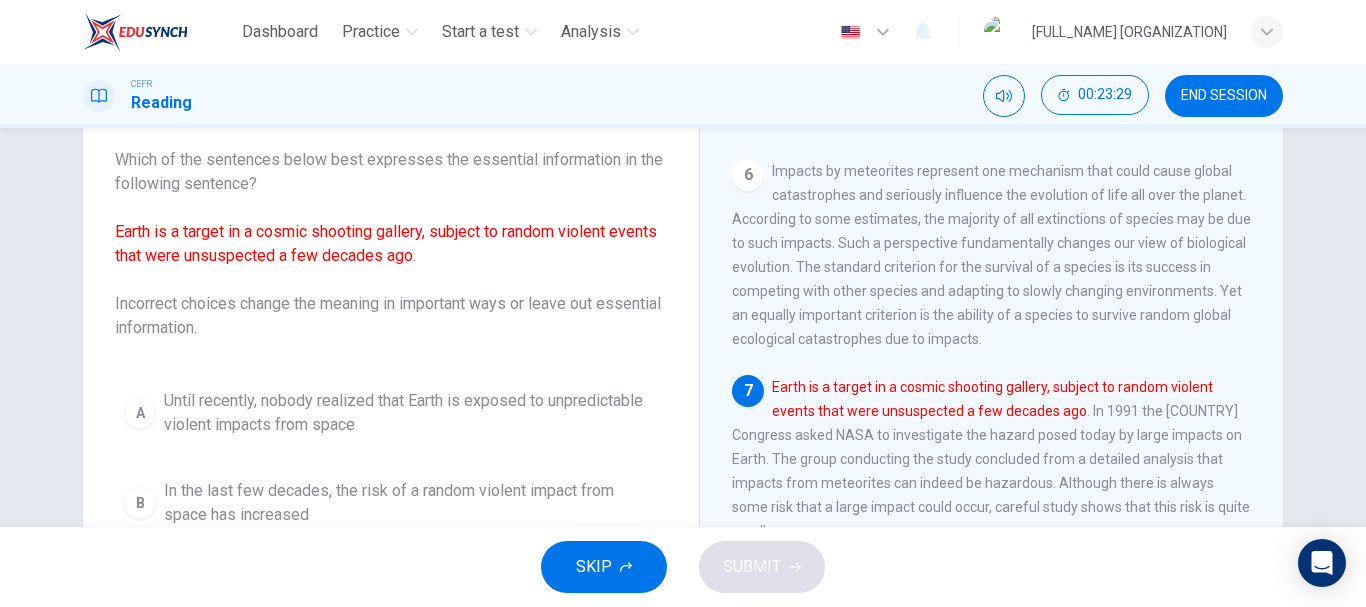 drag, startPoint x: 579, startPoint y: 452, endPoint x: 673, endPoint y: 386, distance: 114.85643 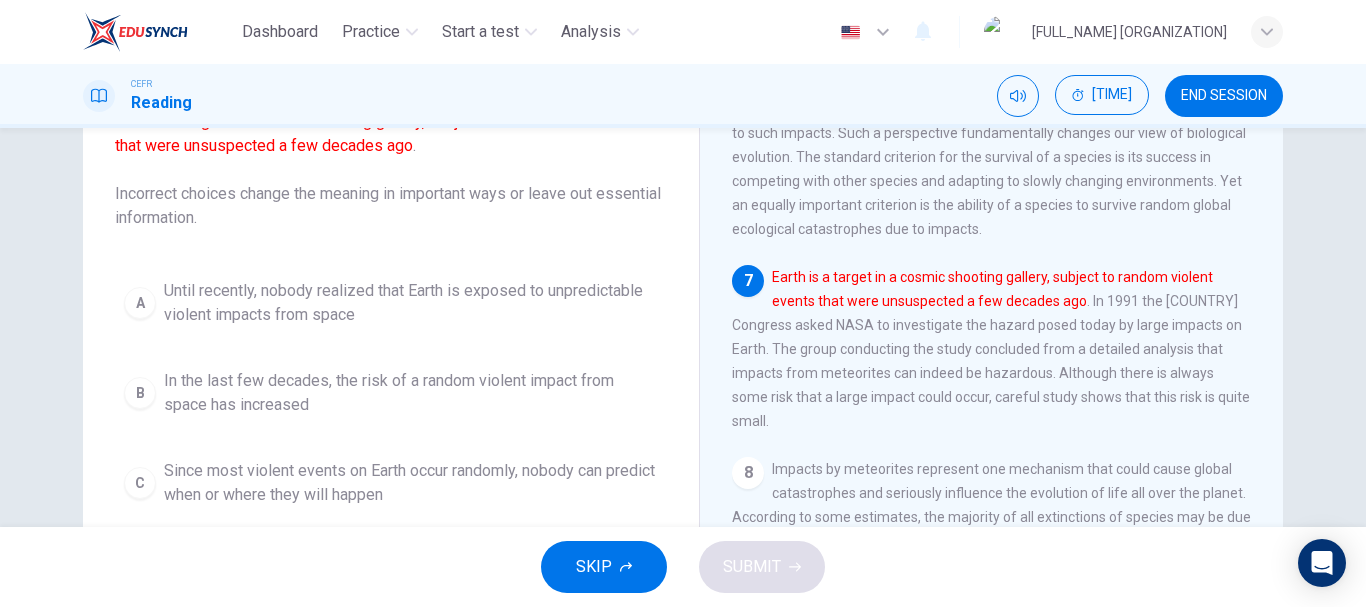 scroll, scrollTop: 0, scrollLeft: 0, axis: both 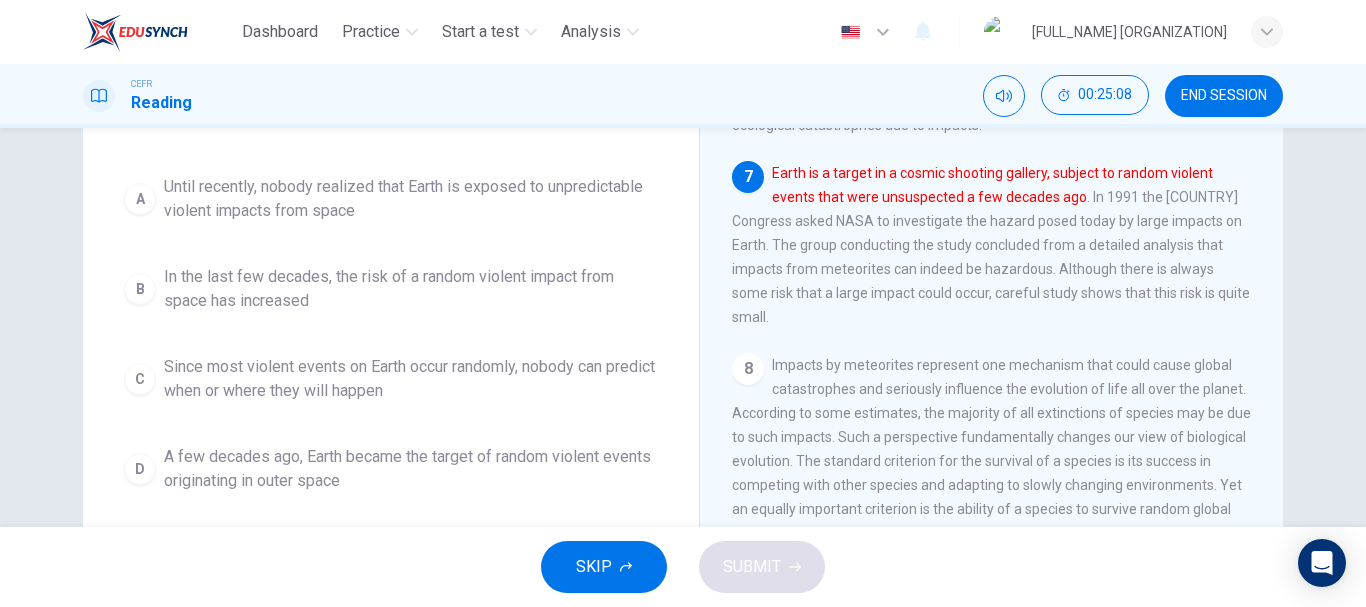 click on "C" at bounding box center [140, 199] 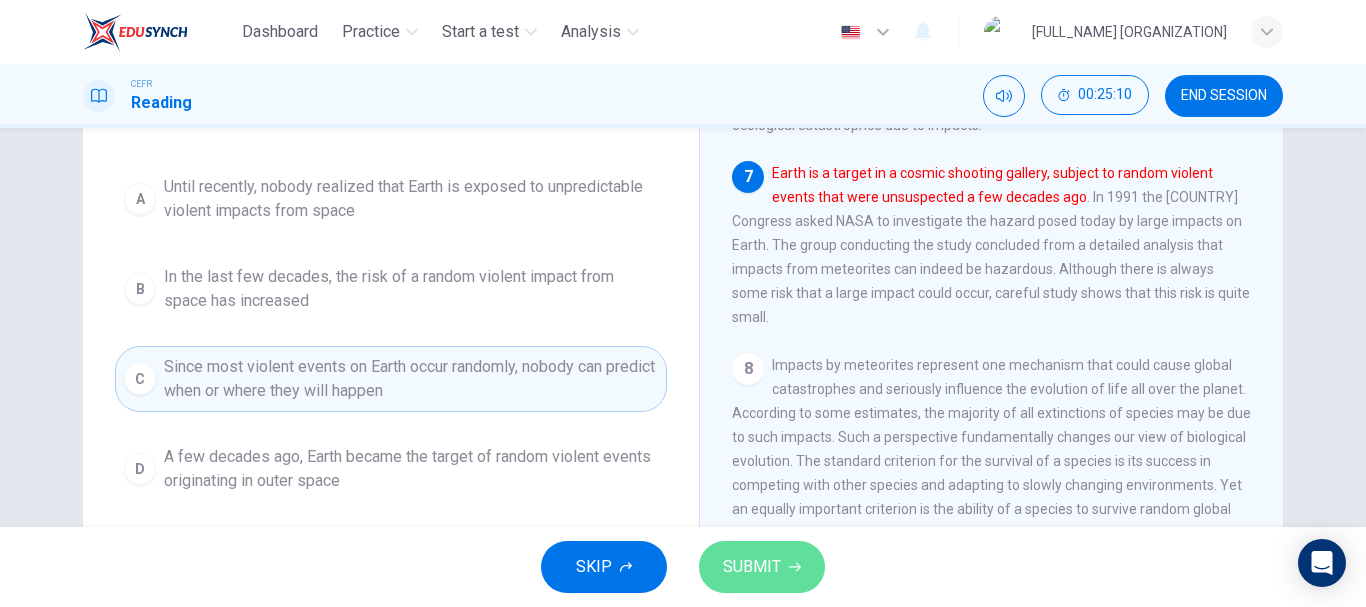 click on "SUBMIT" at bounding box center (752, 567) 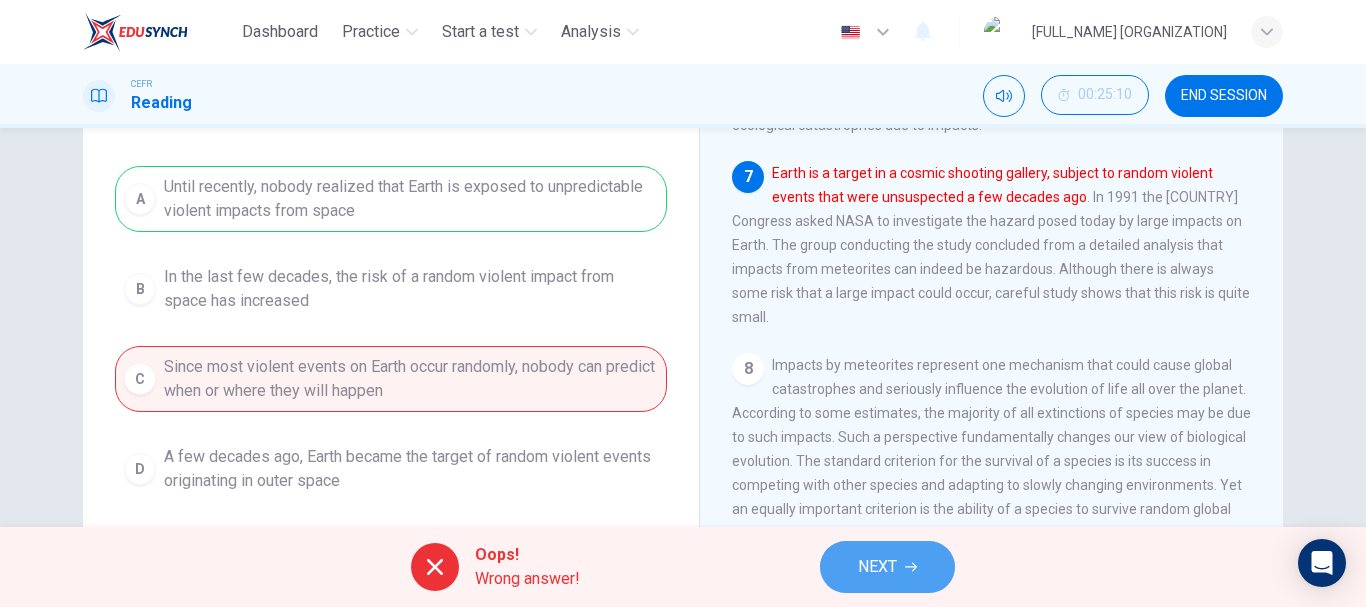 click on "NEXT" at bounding box center [877, 567] 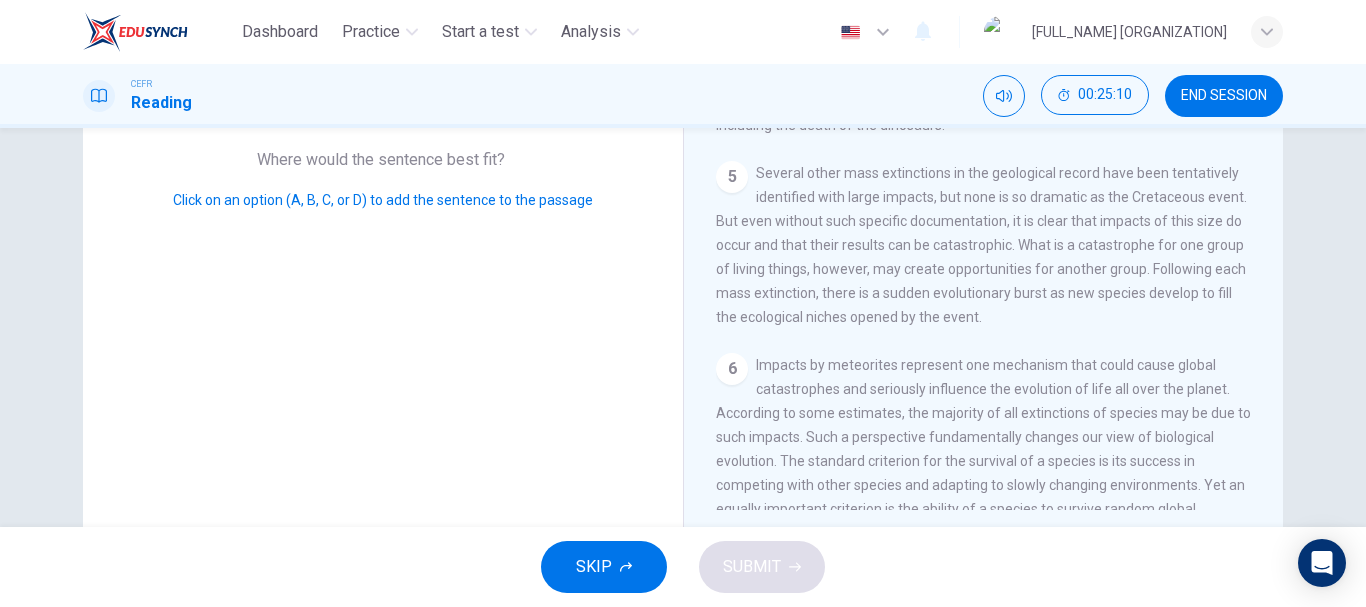 scroll, scrollTop: 1216, scrollLeft: 0, axis: vertical 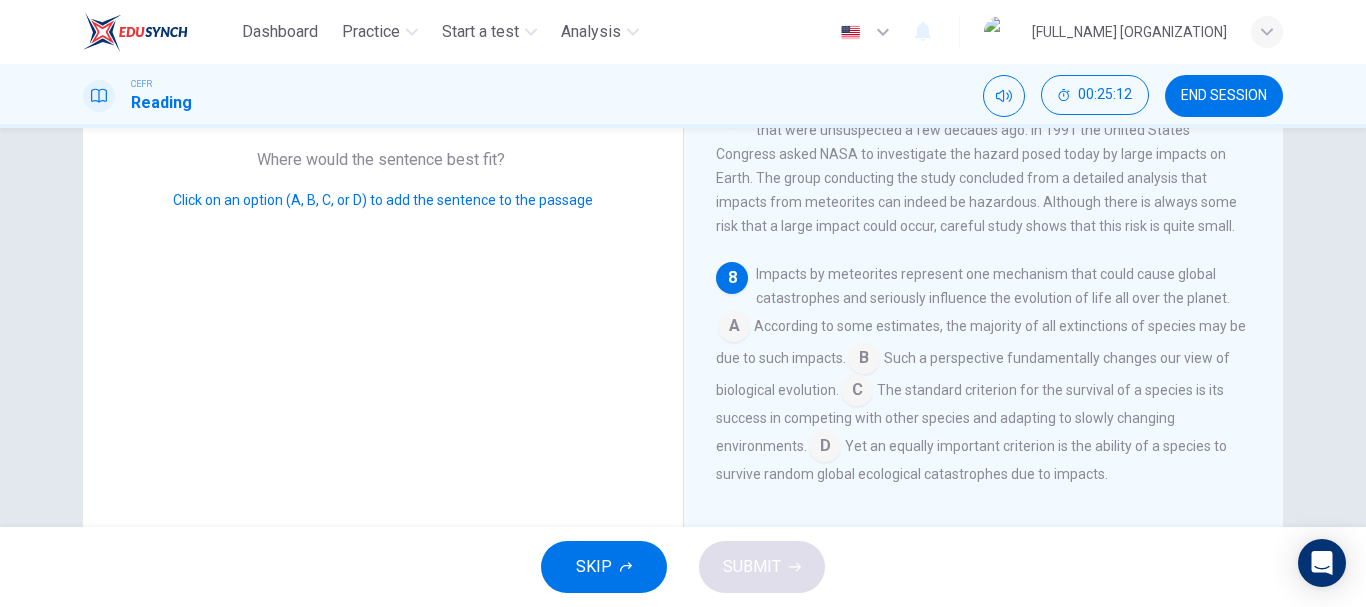 click on "SKIP" at bounding box center [594, 567] 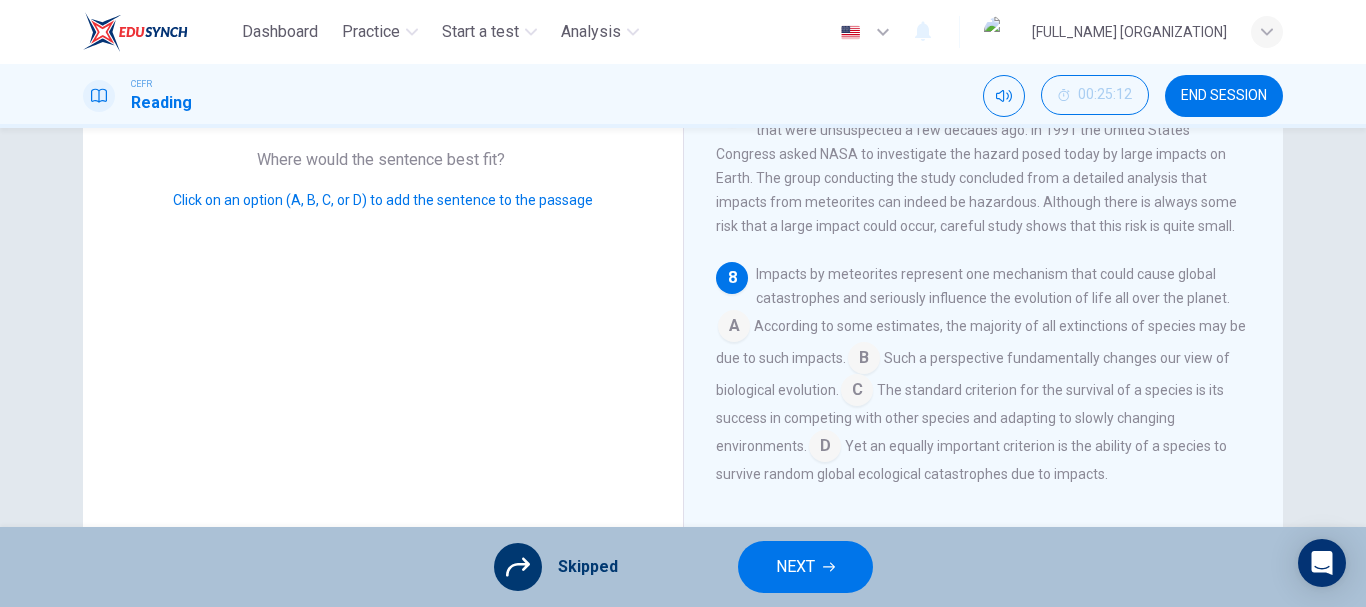 click on "NEXT" at bounding box center (795, 567) 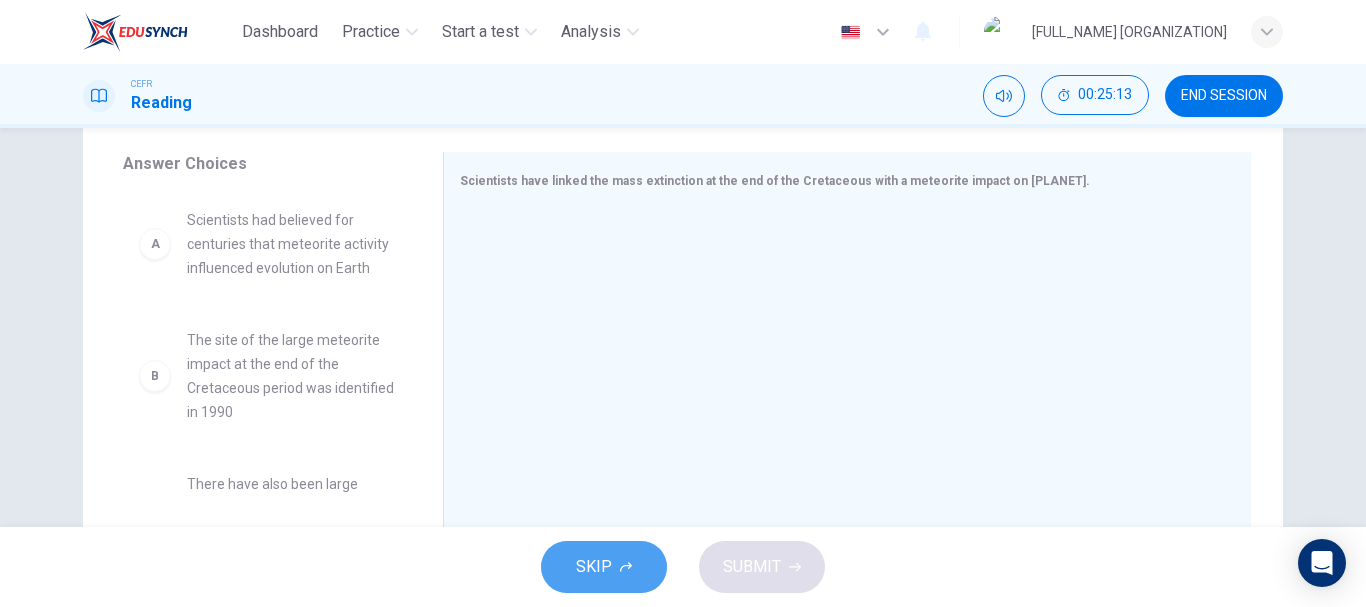 click on "SKIP" at bounding box center [604, 567] 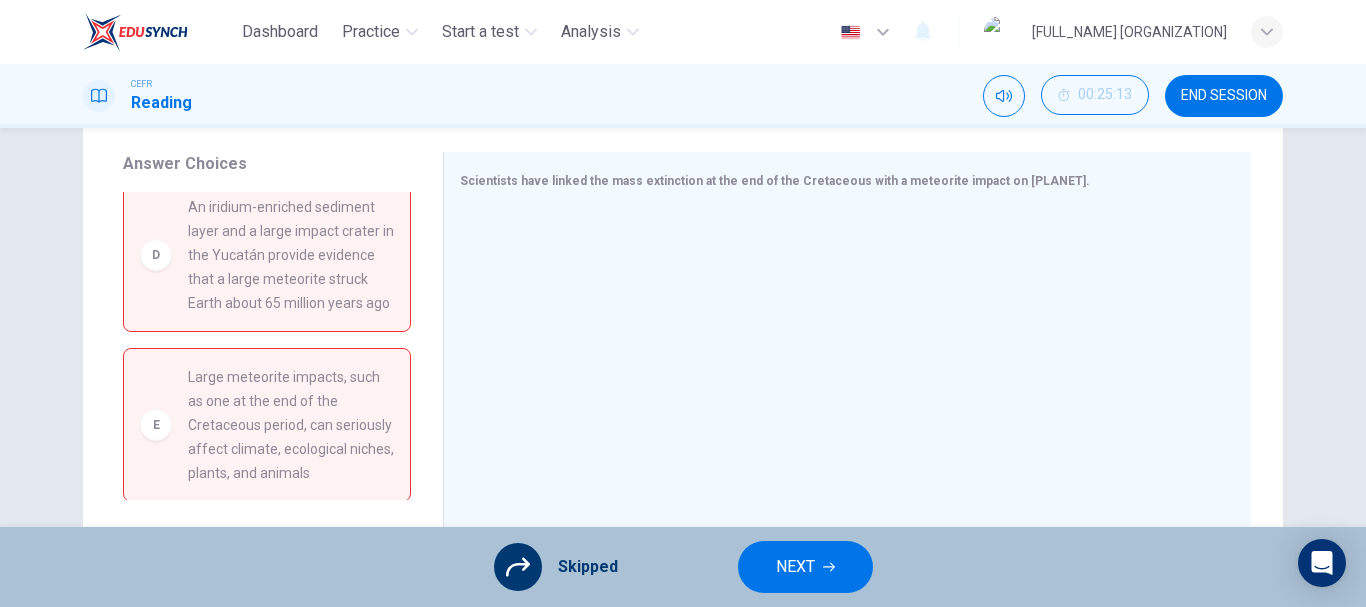 scroll, scrollTop: 672, scrollLeft: 0, axis: vertical 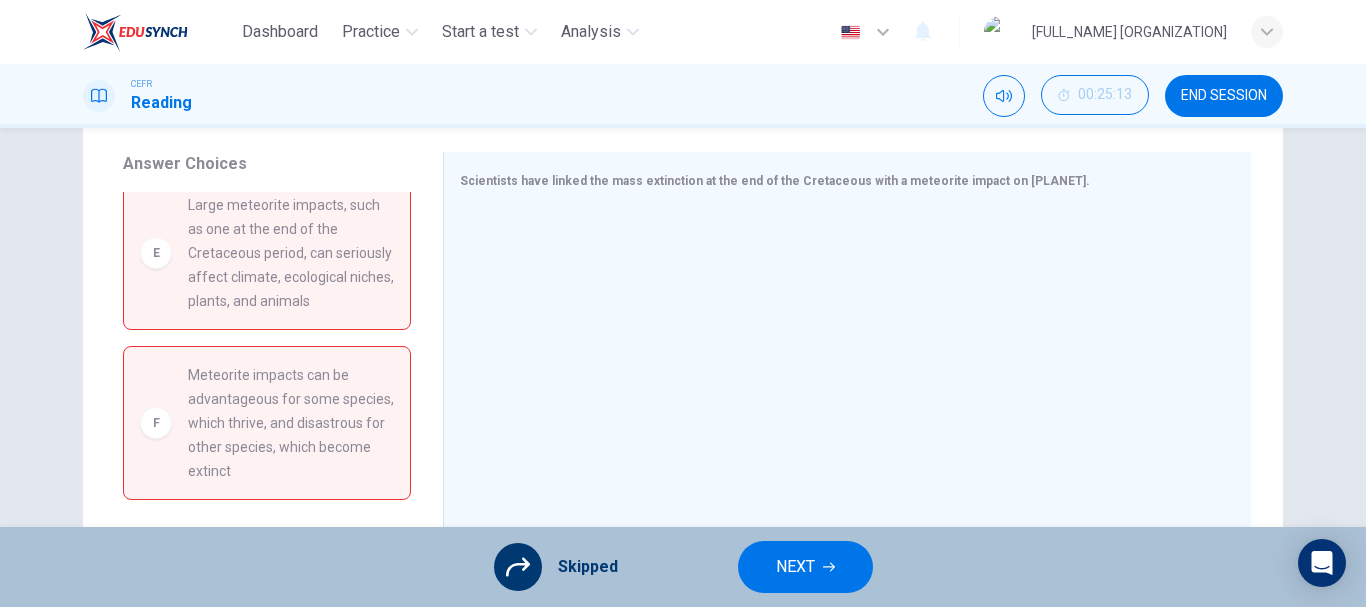 click on "NEXT" at bounding box center [805, 567] 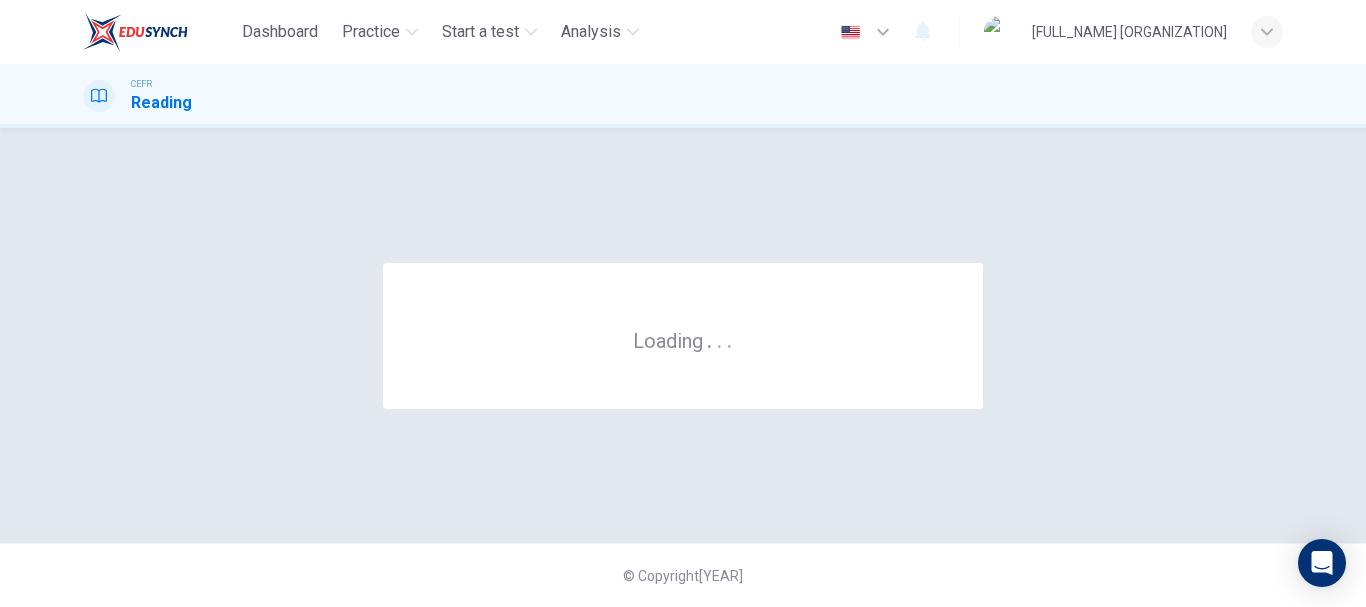 scroll, scrollTop: 0, scrollLeft: 0, axis: both 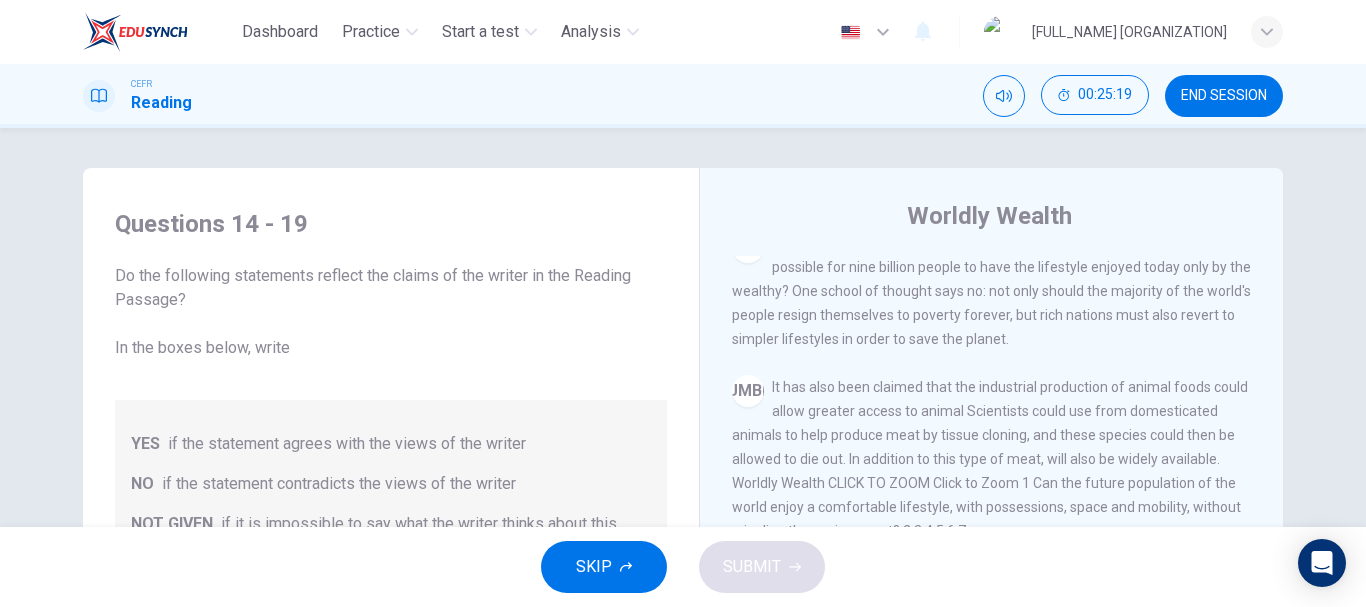 click on "SKIP" at bounding box center (604, 567) 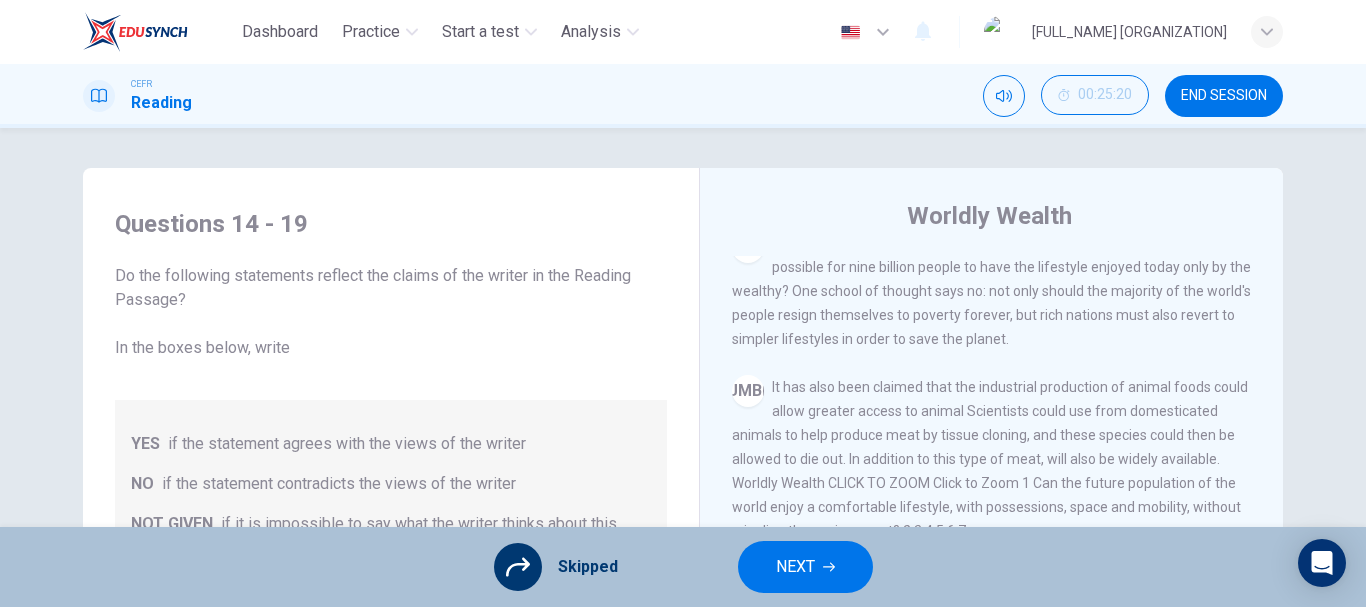 click on "NEXT" at bounding box center (805, 567) 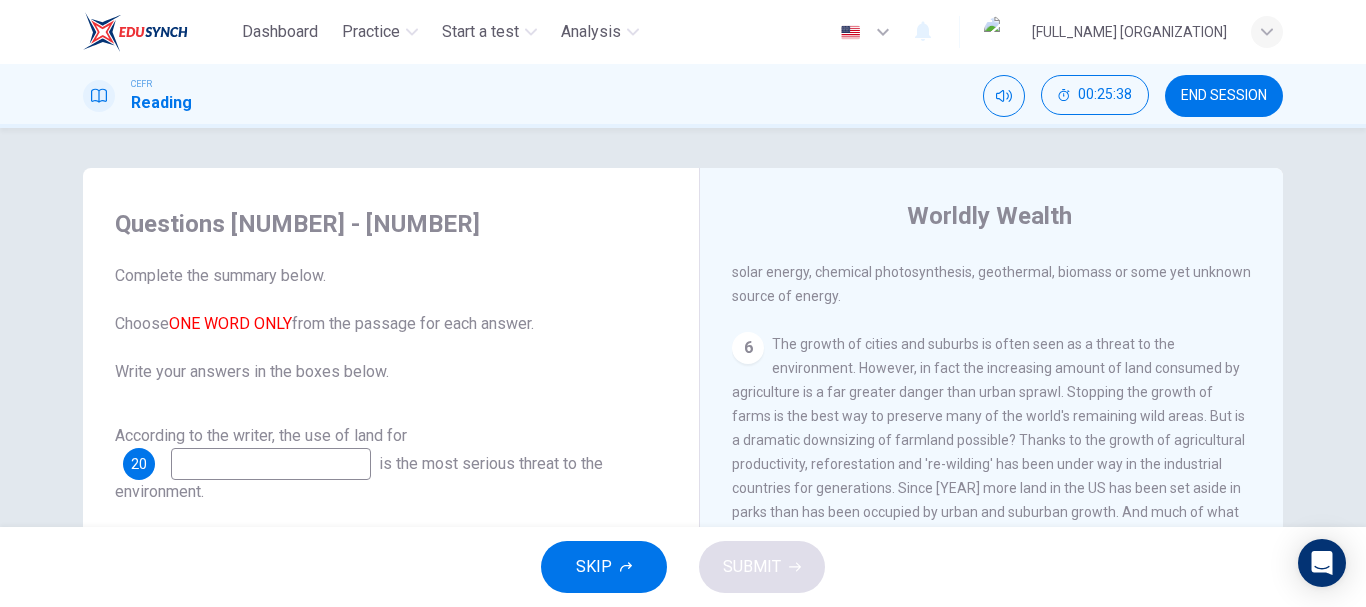 scroll, scrollTop: 1235, scrollLeft: 0, axis: vertical 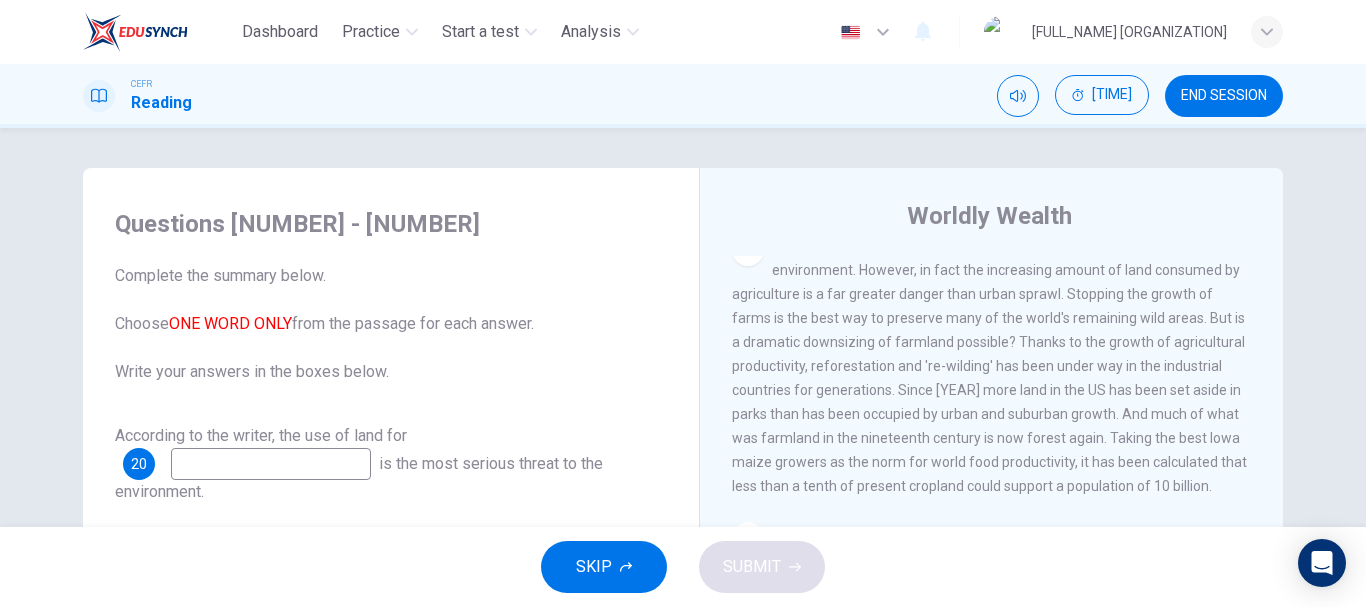 drag, startPoint x: 1273, startPoint y: 487, endPoint x: 1278, endPoint y: 411, distance: 76.1643 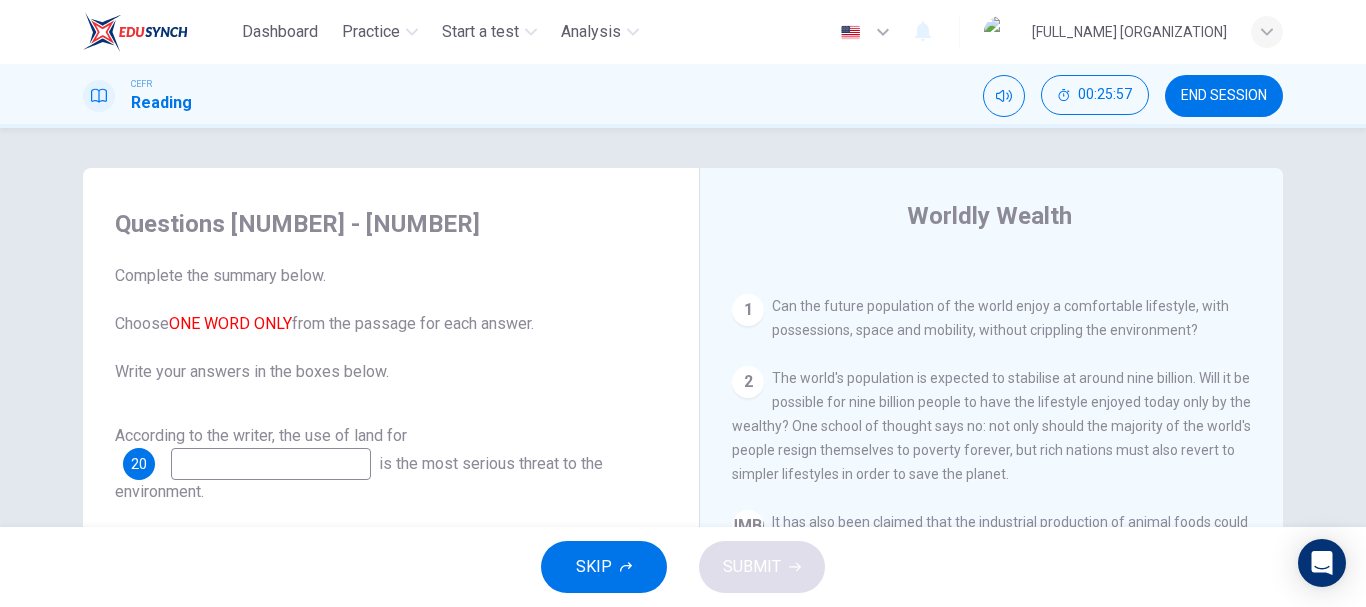 scroll, scrollTop: 388, scrollLeft: 0, axis: vertical 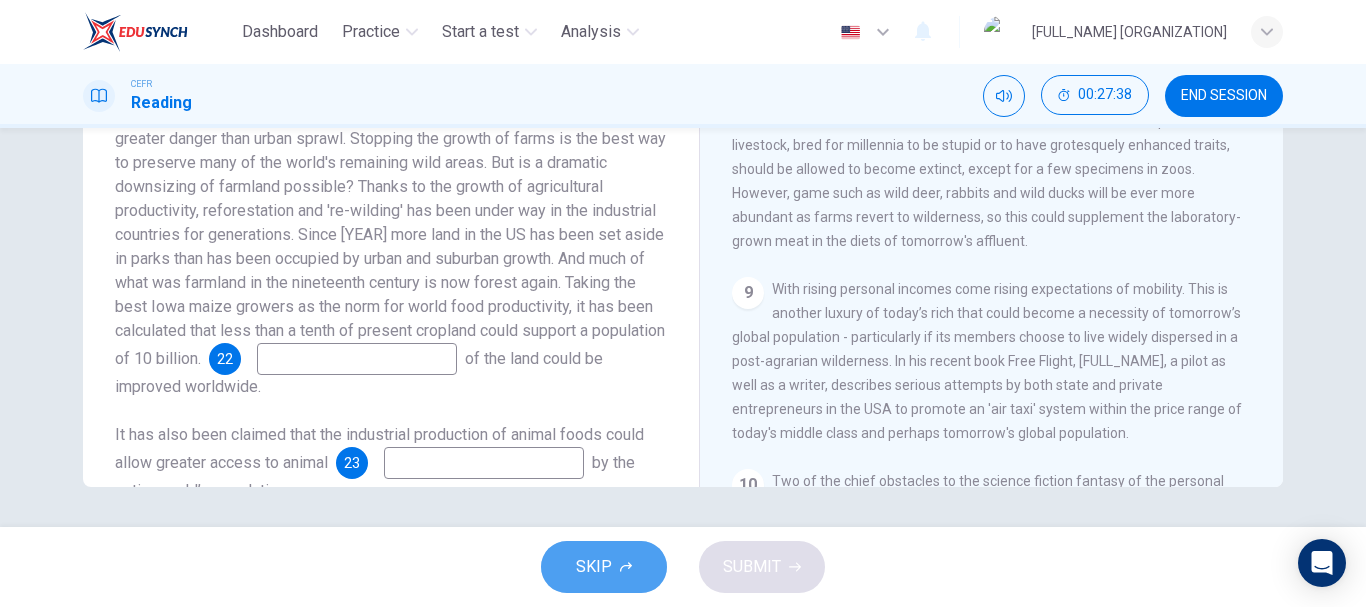 click on "SKIP" at bounding box center (594, 567) 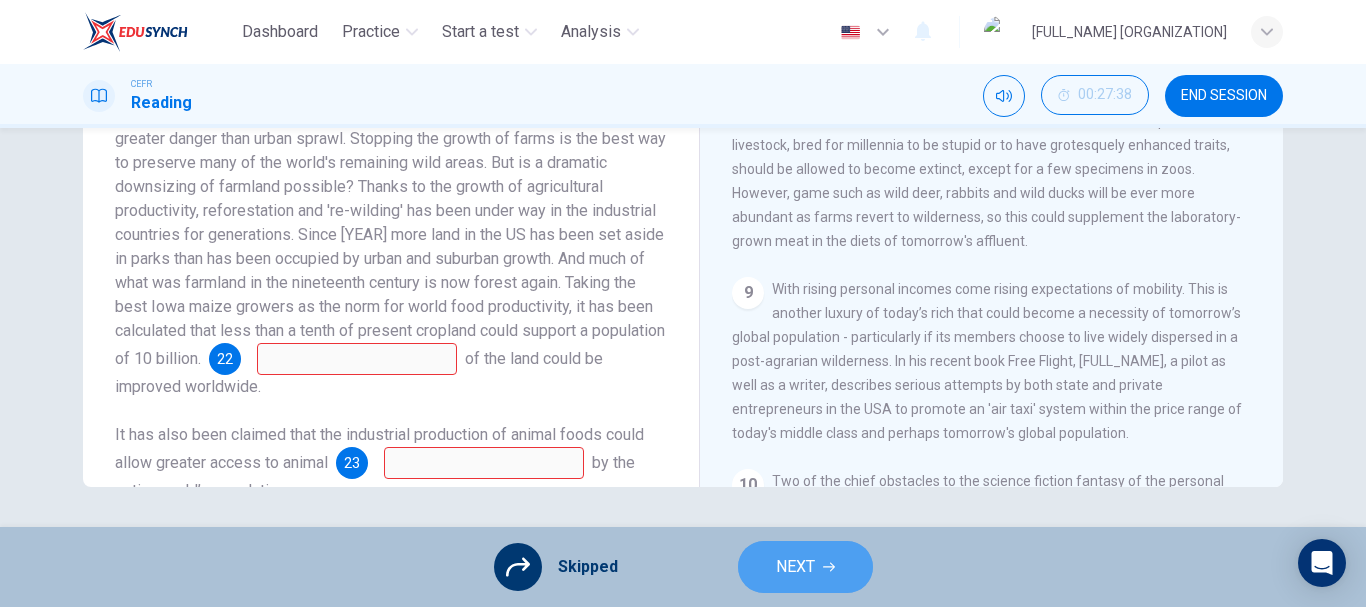 click on "NEXT" at bounding box center (805, 567) 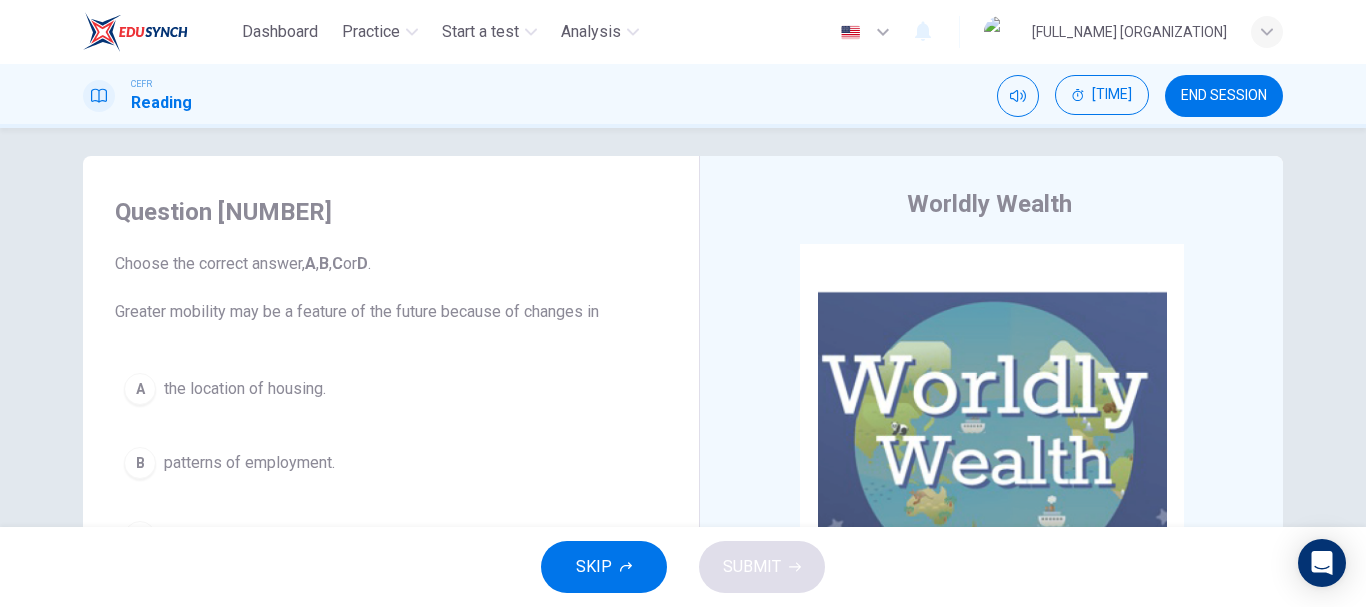 scroll, scrollTop: 0, scrollLeft: 0, axis: both 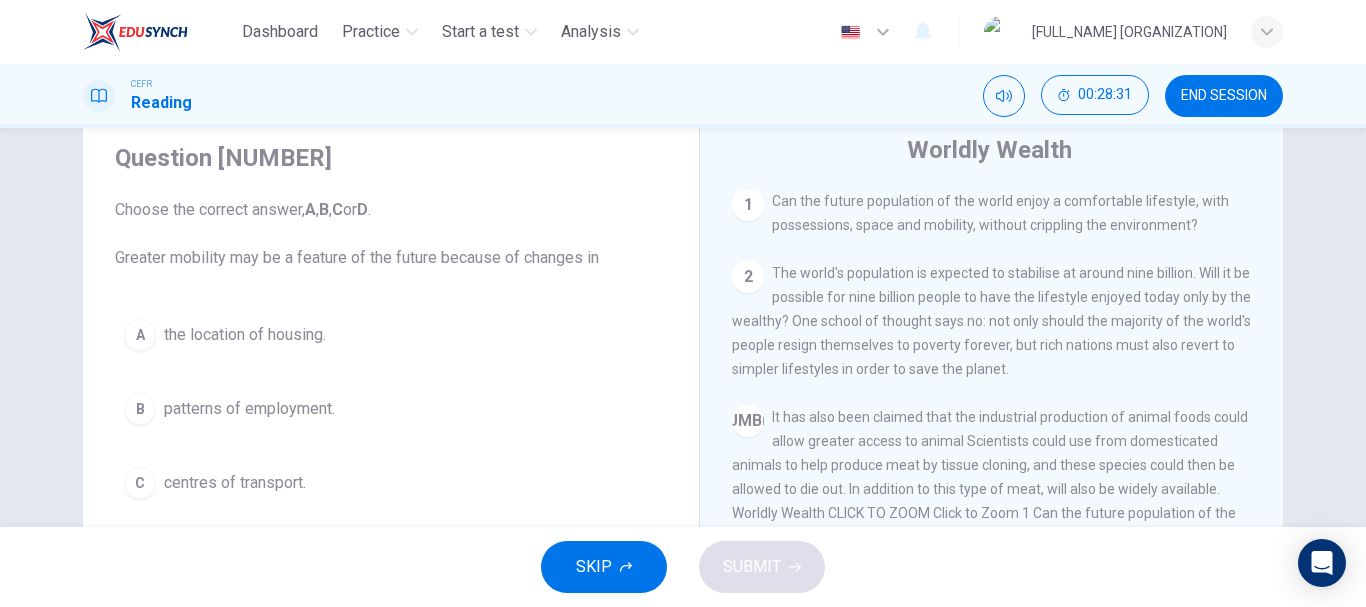 drag, startPoint x: 1260, startPoint y: 379, endPoint x: 1263, endPoint y: 412, distance: 33.13608 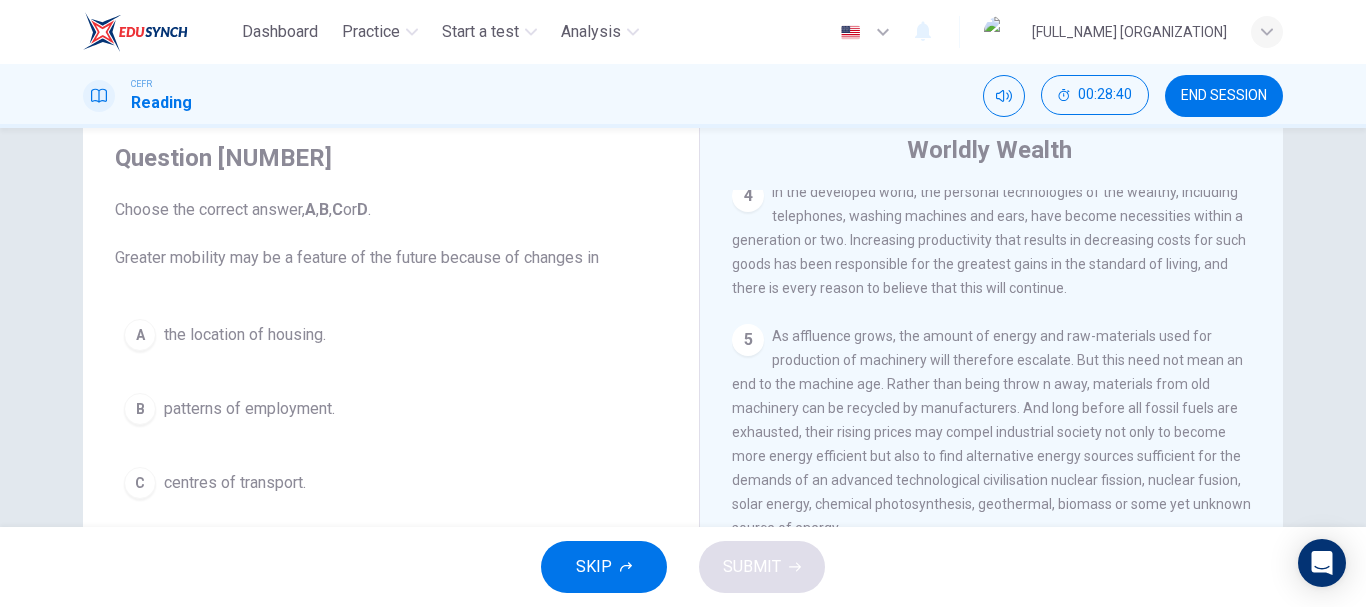 scroll, scrollTop: 856, scrollLeft: 0, axis: vertical 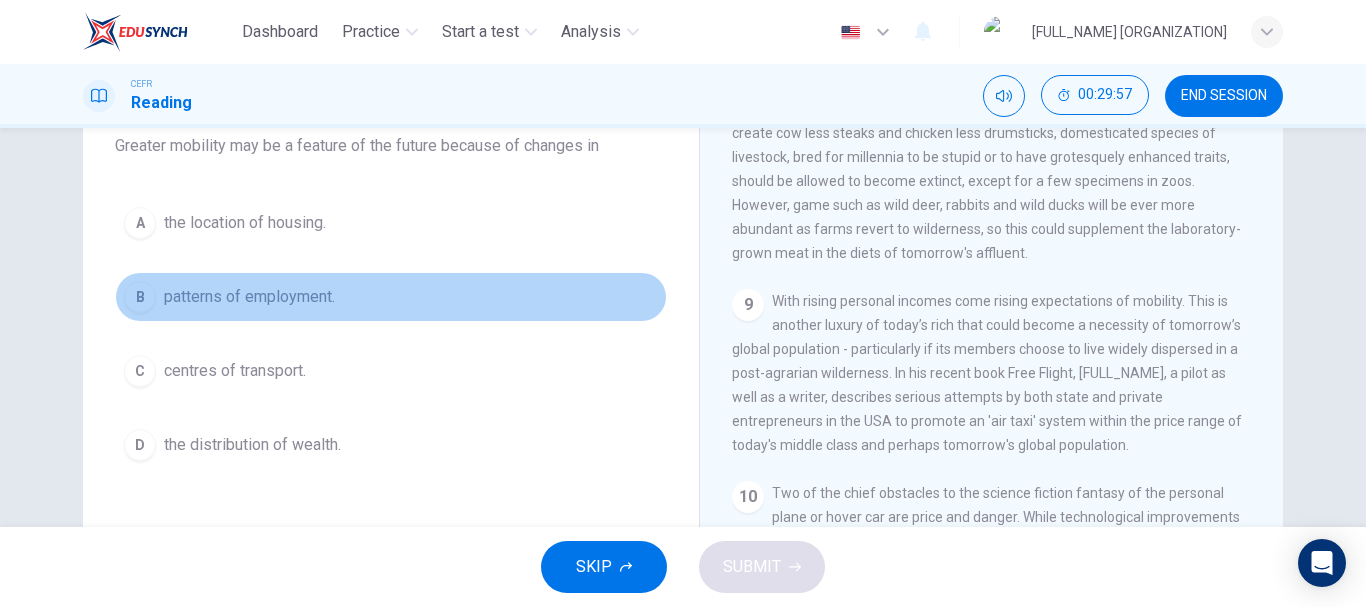 click on "B patterns of employment." at bounding box center [391, 297] 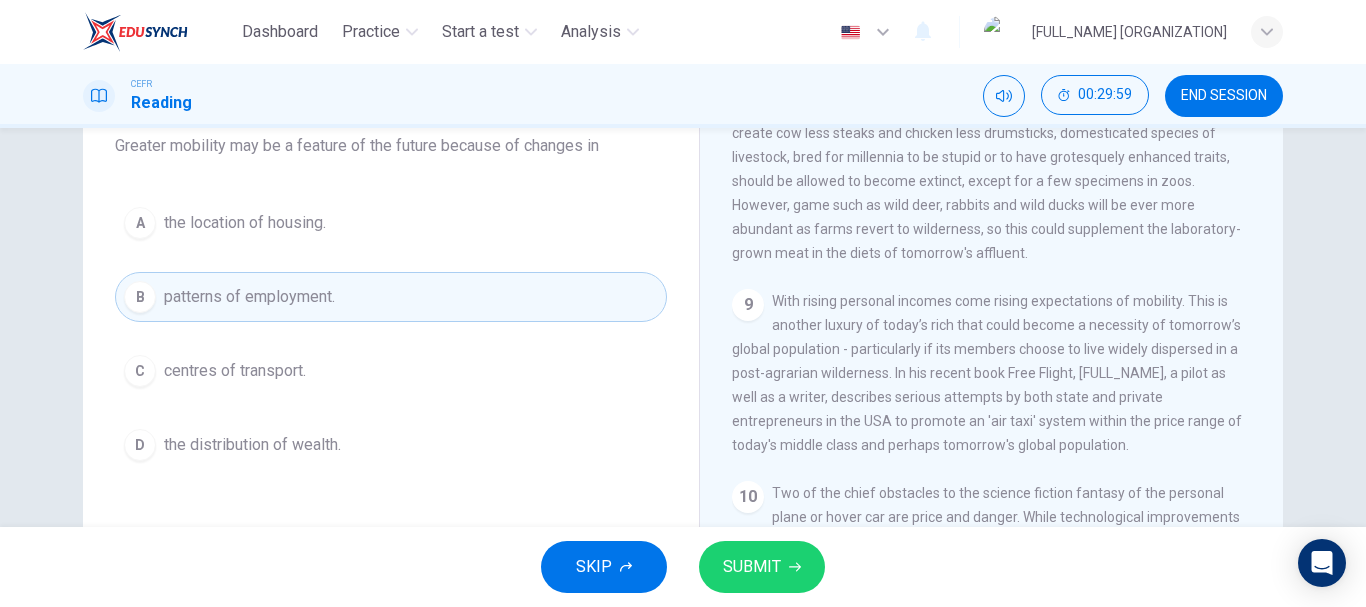 click at bounding box center [795, 567] 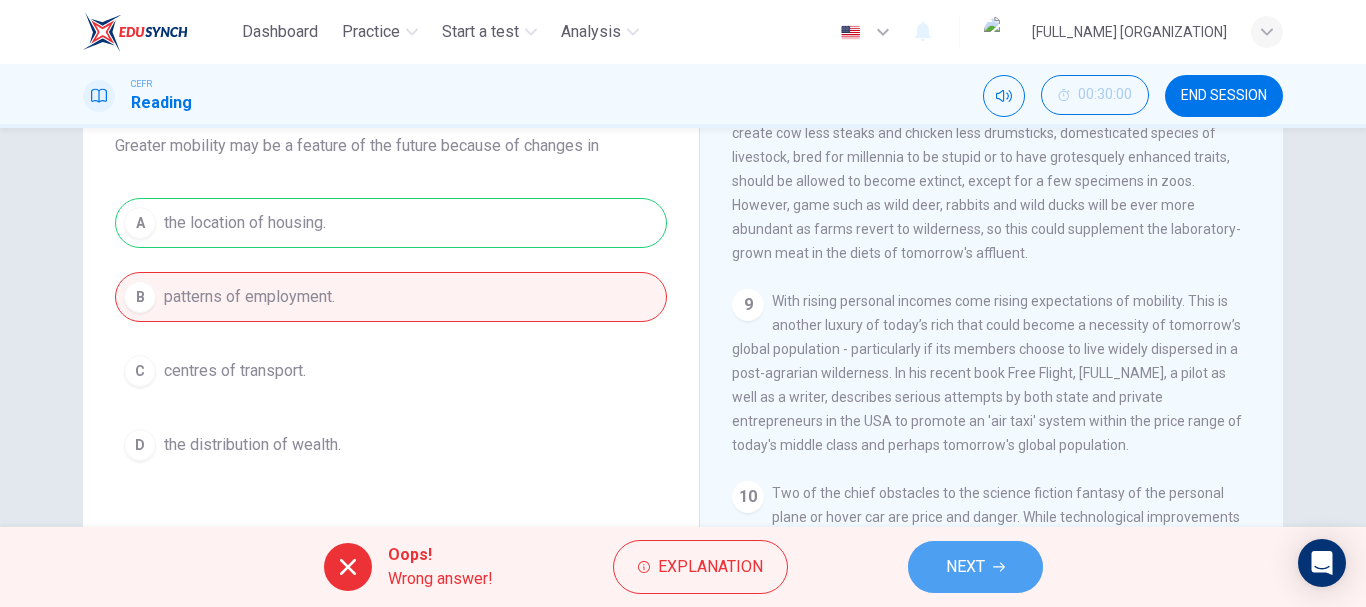 click on "NEXT" at bounding box center (975, 567) 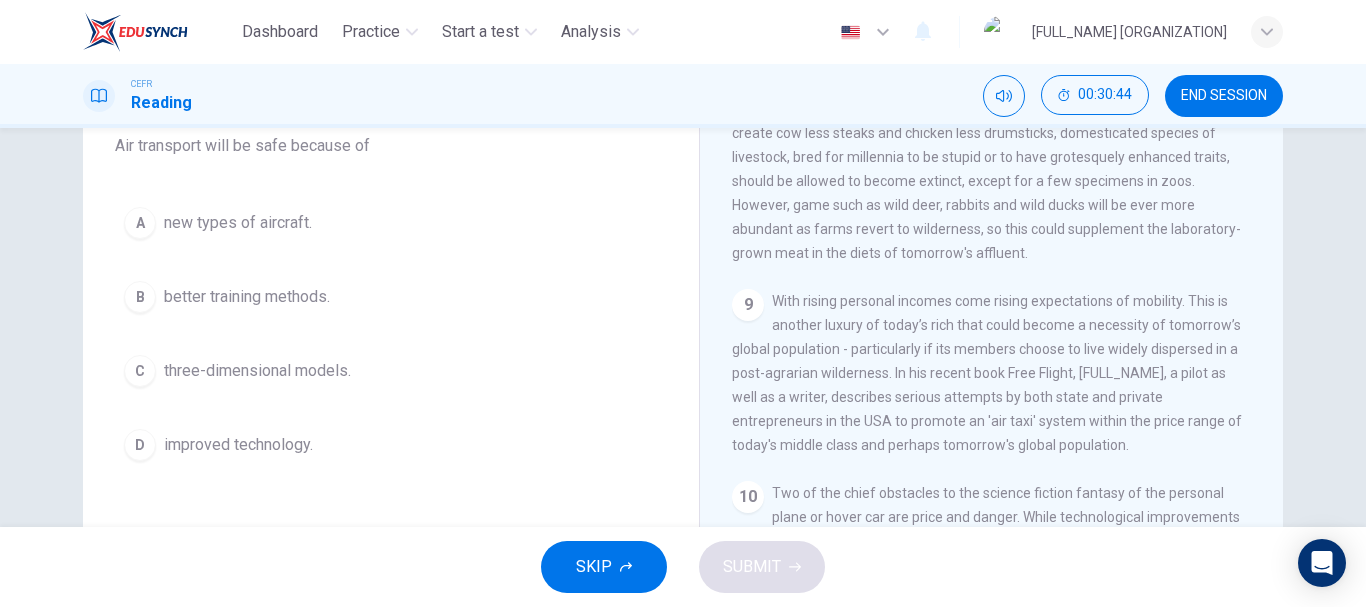 click on "END SESSION" at bounding box center (1224, 96) 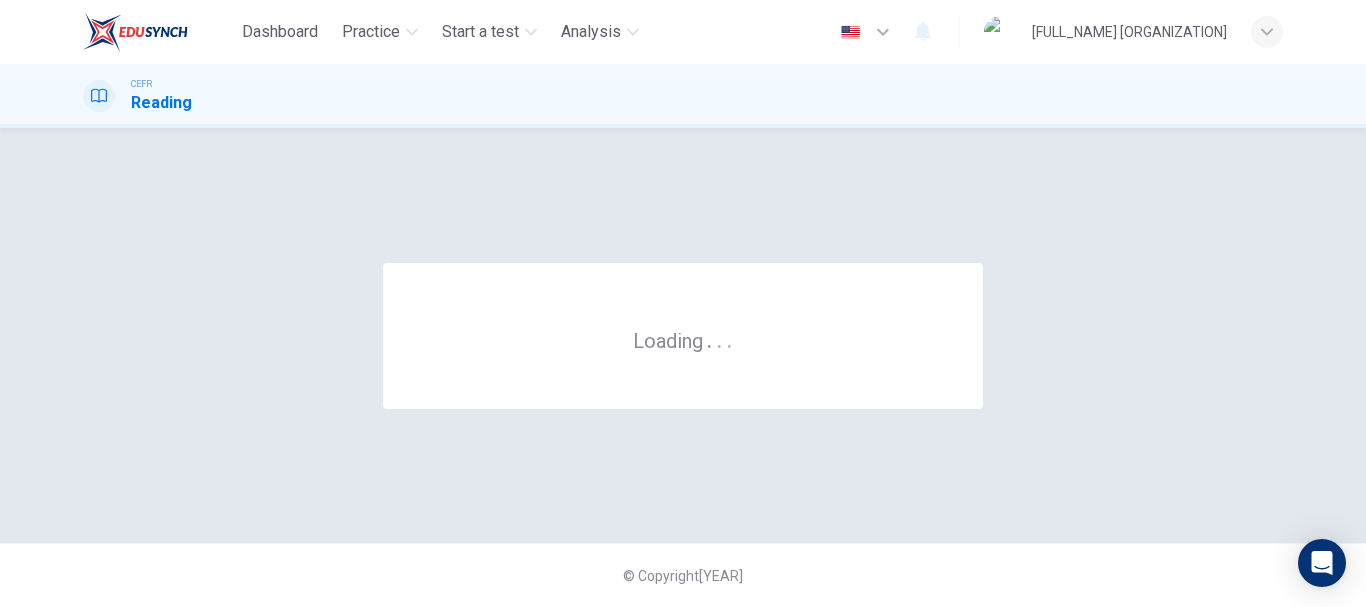 scroll, scrollTop: 0, scrollLeft: 0, axis: both 